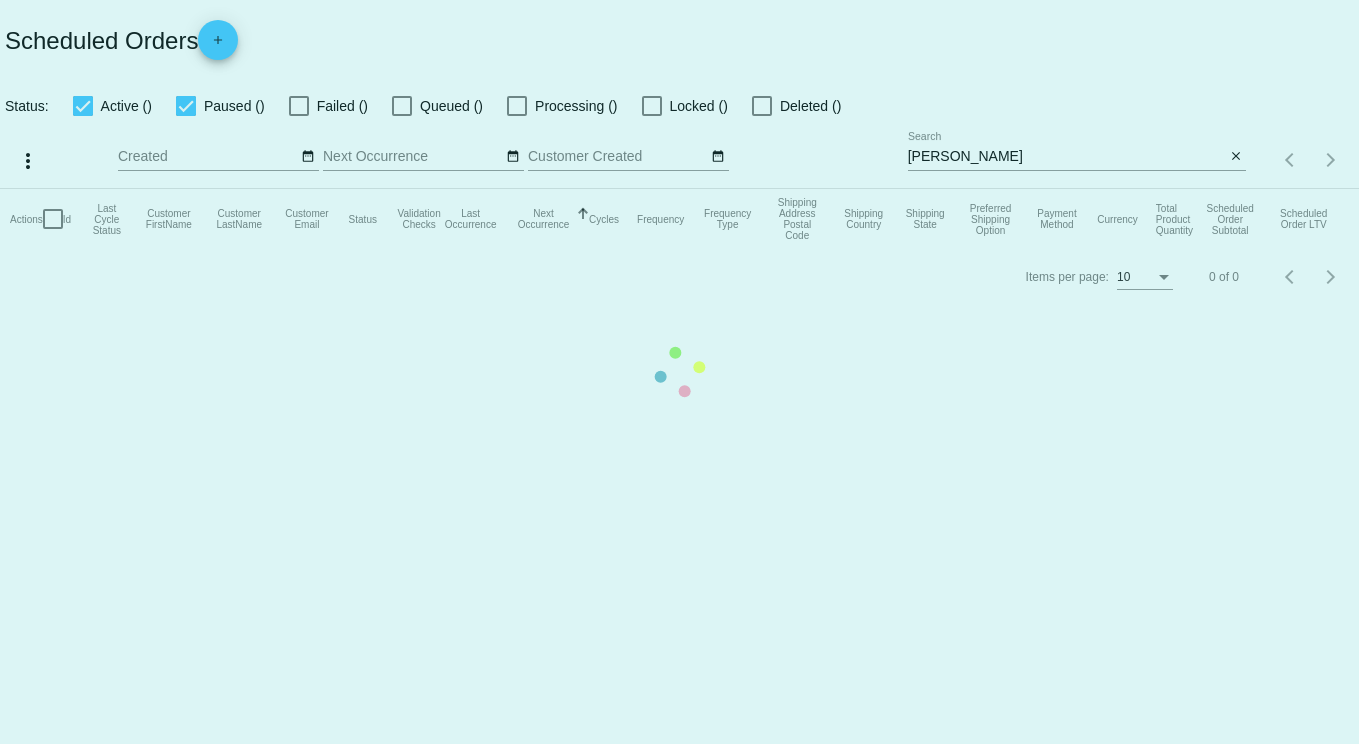 scroll, scrollTop: 0, scrollLeft: 0, axis: both 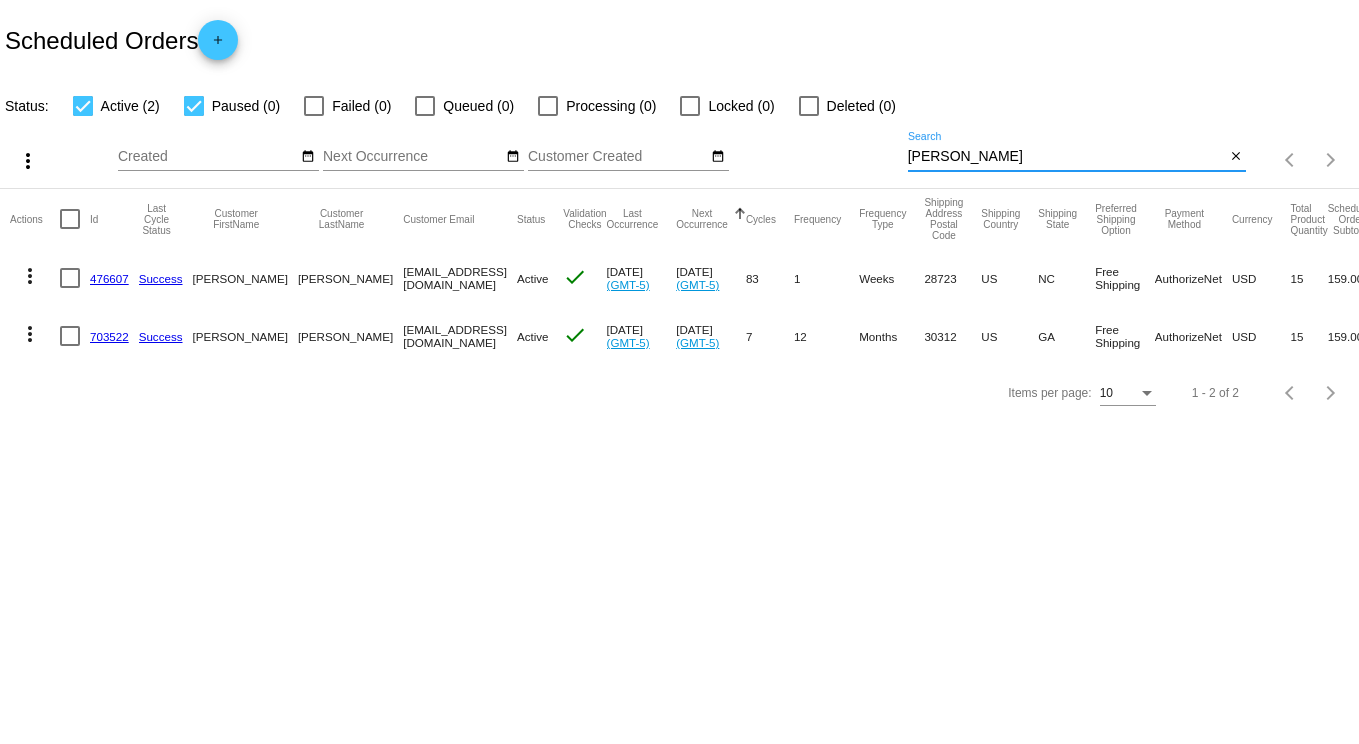 drag, startPoint x: 987, startPoint y: 159, endPoint x: 661, endPoint y: 118, distance: 328.5681 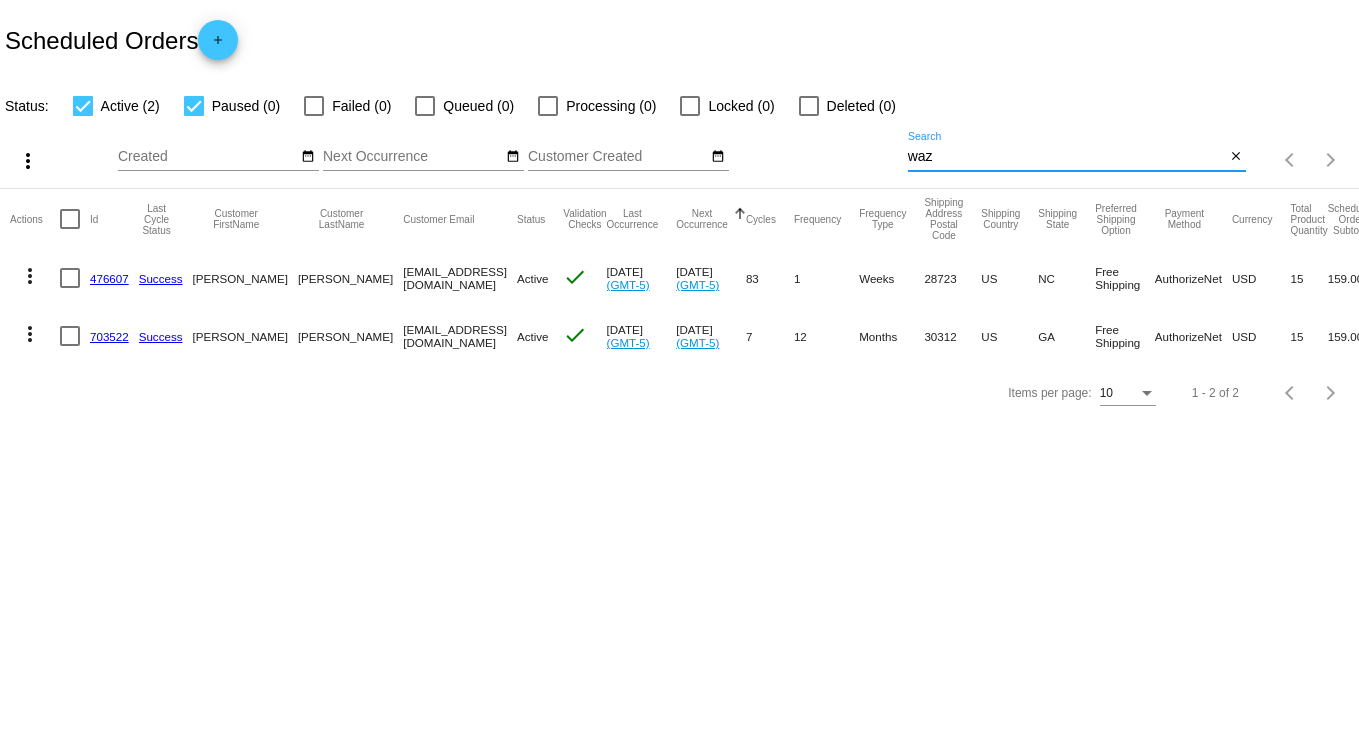 type on "waz" 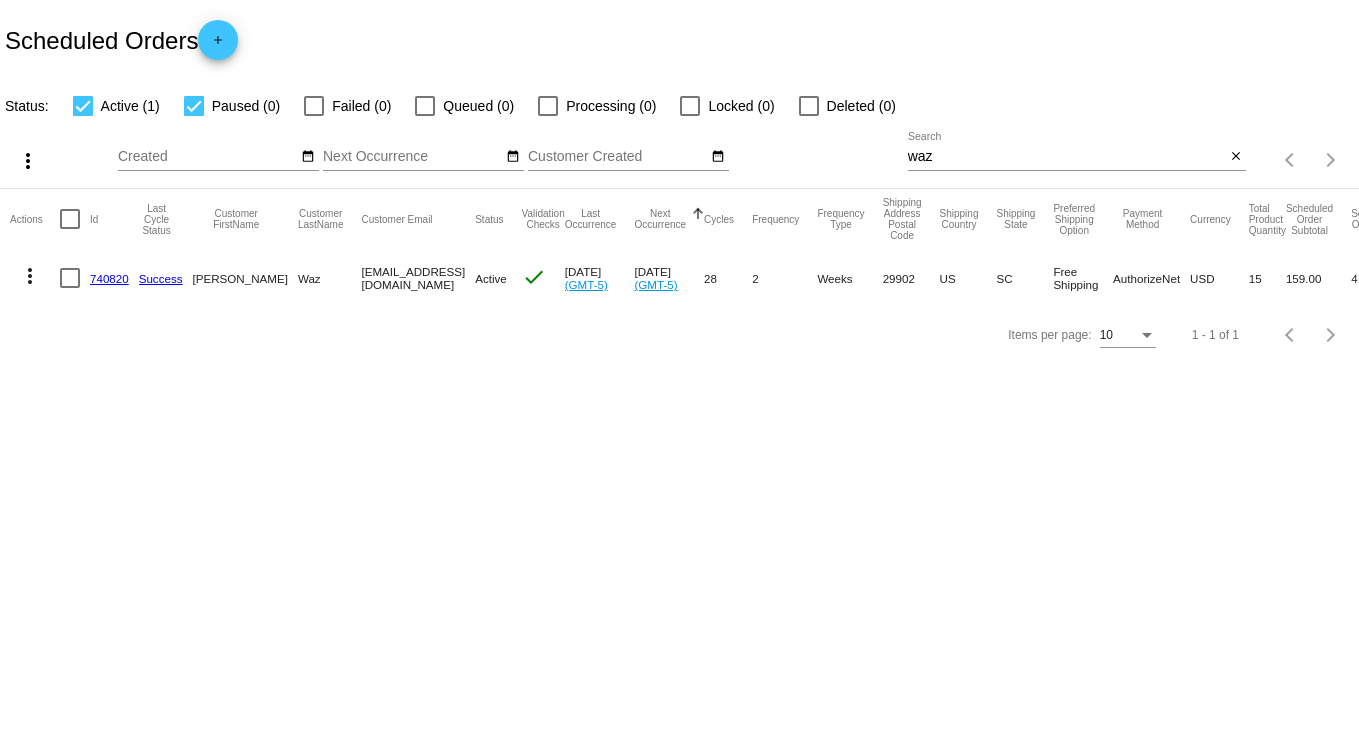 click on "740820" 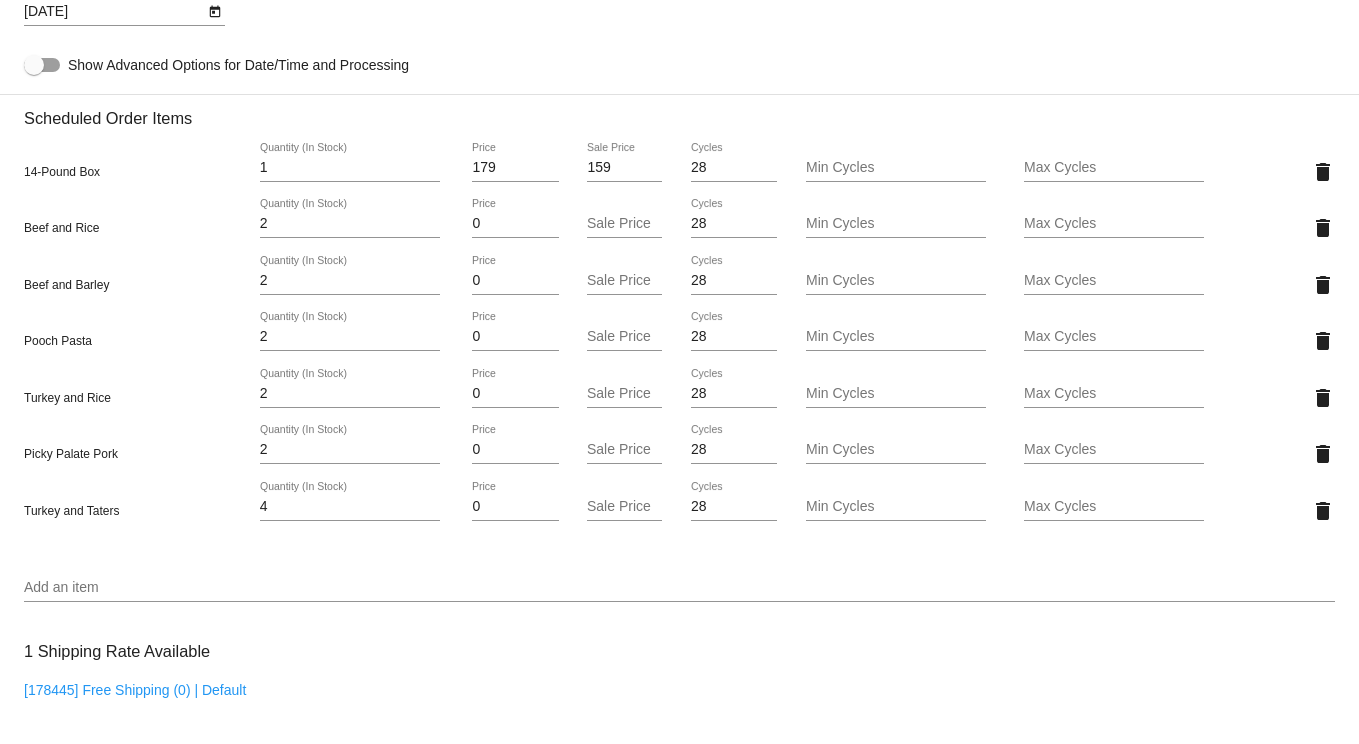 scroll, scrollTop: 1200, scrollLeft: 0, axis: vertical 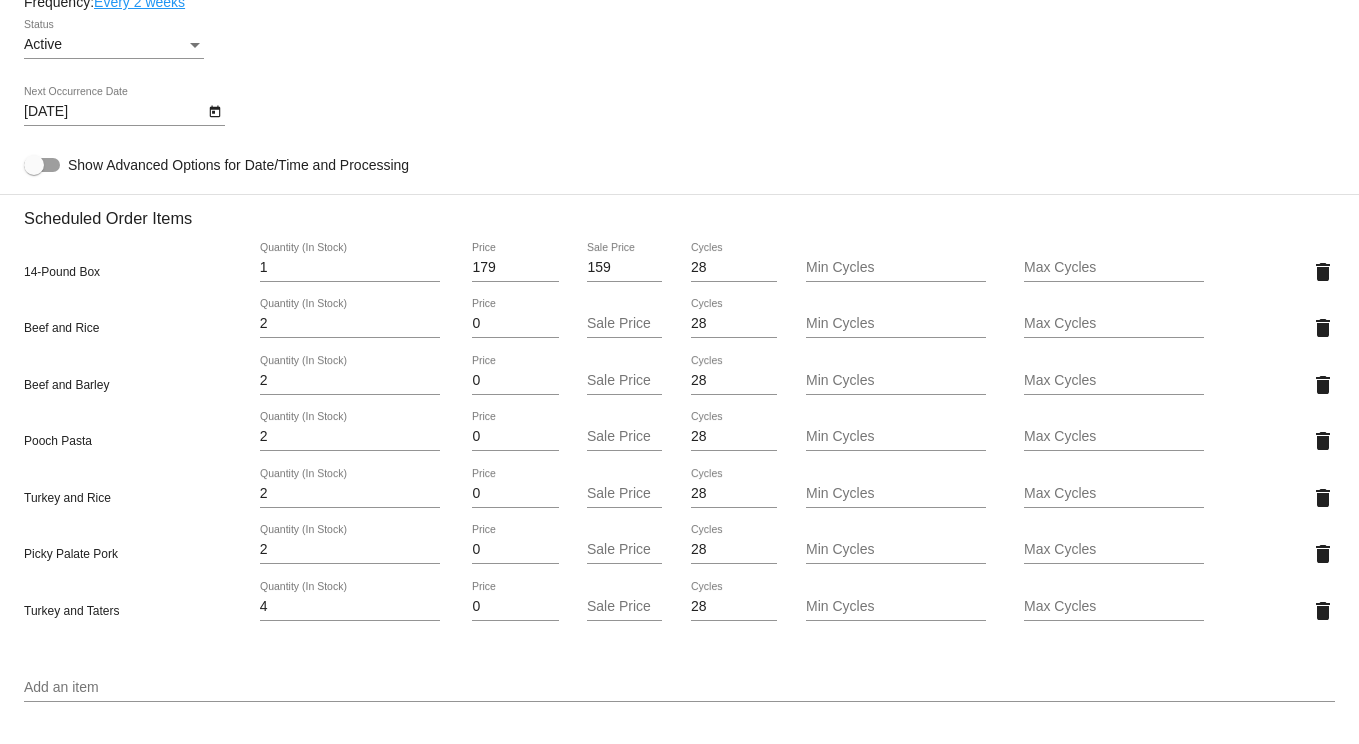 click 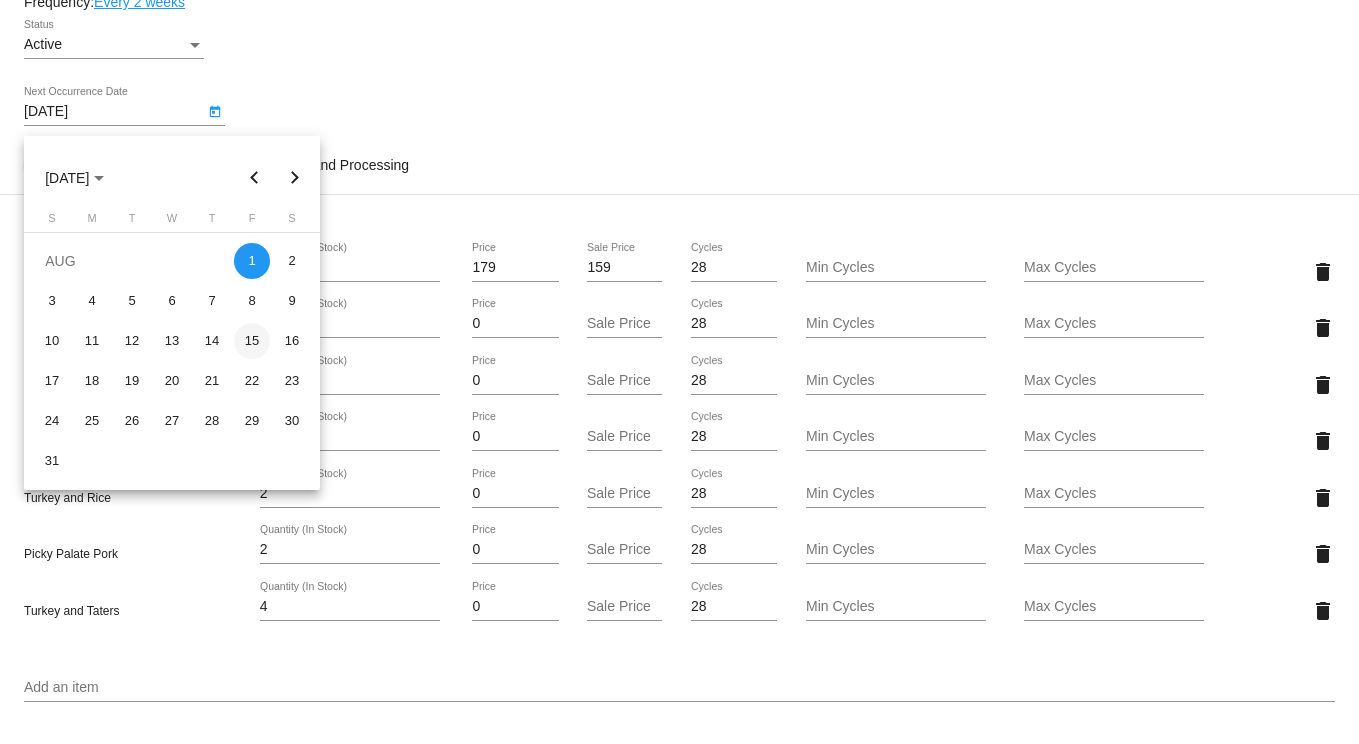click on "15" at bounding box center [252, 341] 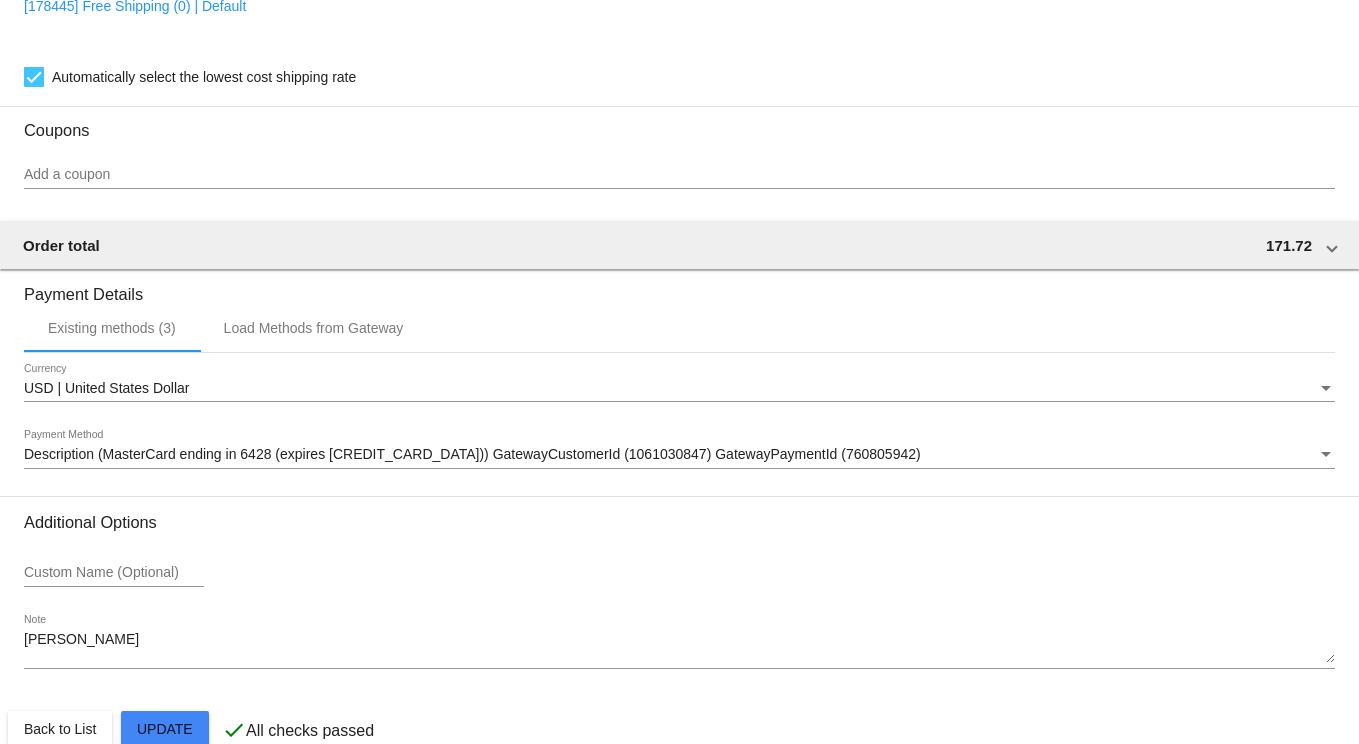 scroll, scrollTop: 2033, scrollLeft: 0, axis: vertical 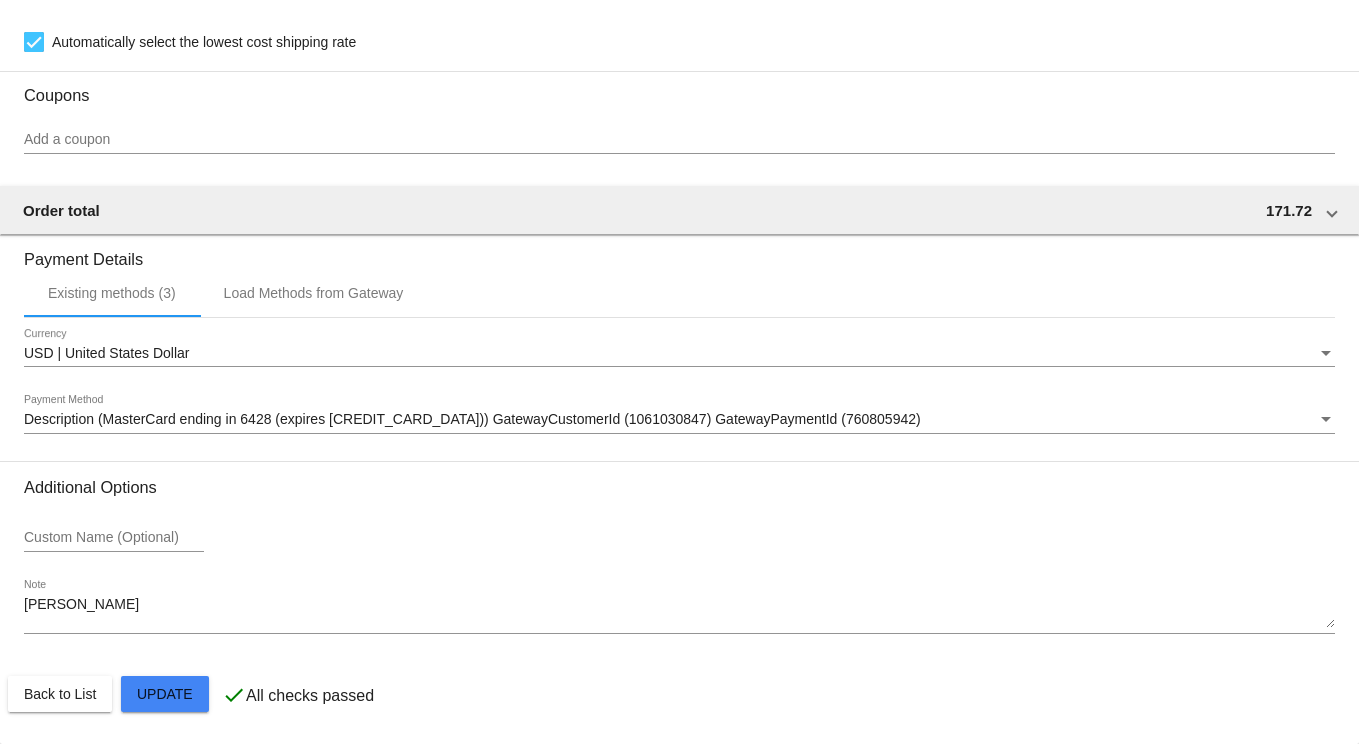 click on "Customer
5027640: [PERSON_NAME]
[EMAIL_ADDRESS][DOMAIN_NAME]
Customer Shipping
Enter Shipping Address Select A Saved Address (0)
[PERSON_NAME]
Shipping First Name
Waz
Shipping Last Name
[GEOGRAPHIC_DATA] | [GEOGRAPHIC_DATA]
Shipping Country
[STREET_ADDRESS][PERSON_NAME]
[STREET_ADDRESS]
[GEOGRAPHIC_DATA]
SC | [US_STATE]
Shipping State
29902
Shipping Postcode
Scheduled Order Details
Frequency:
Every 2 weeks
Active
Status" 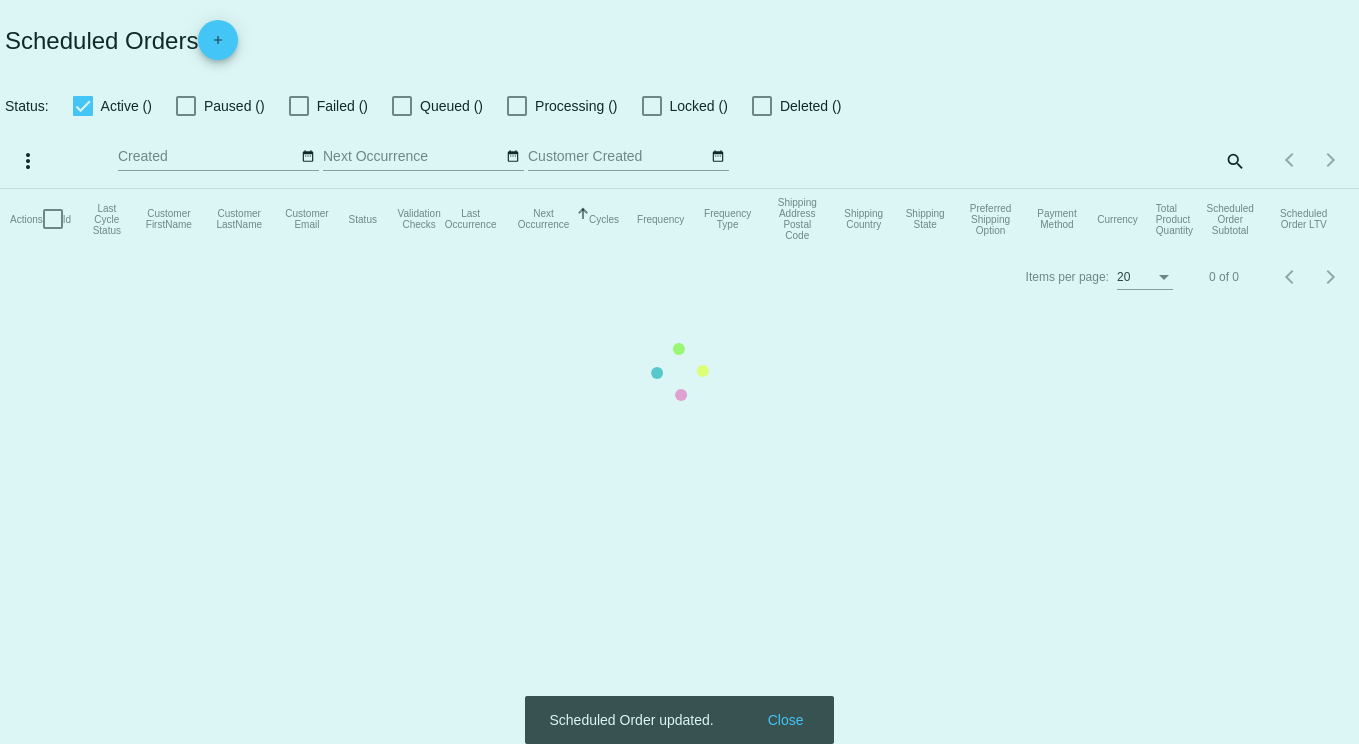 scroll, scrollTop: 0, scrollLeft: 0, axis: both 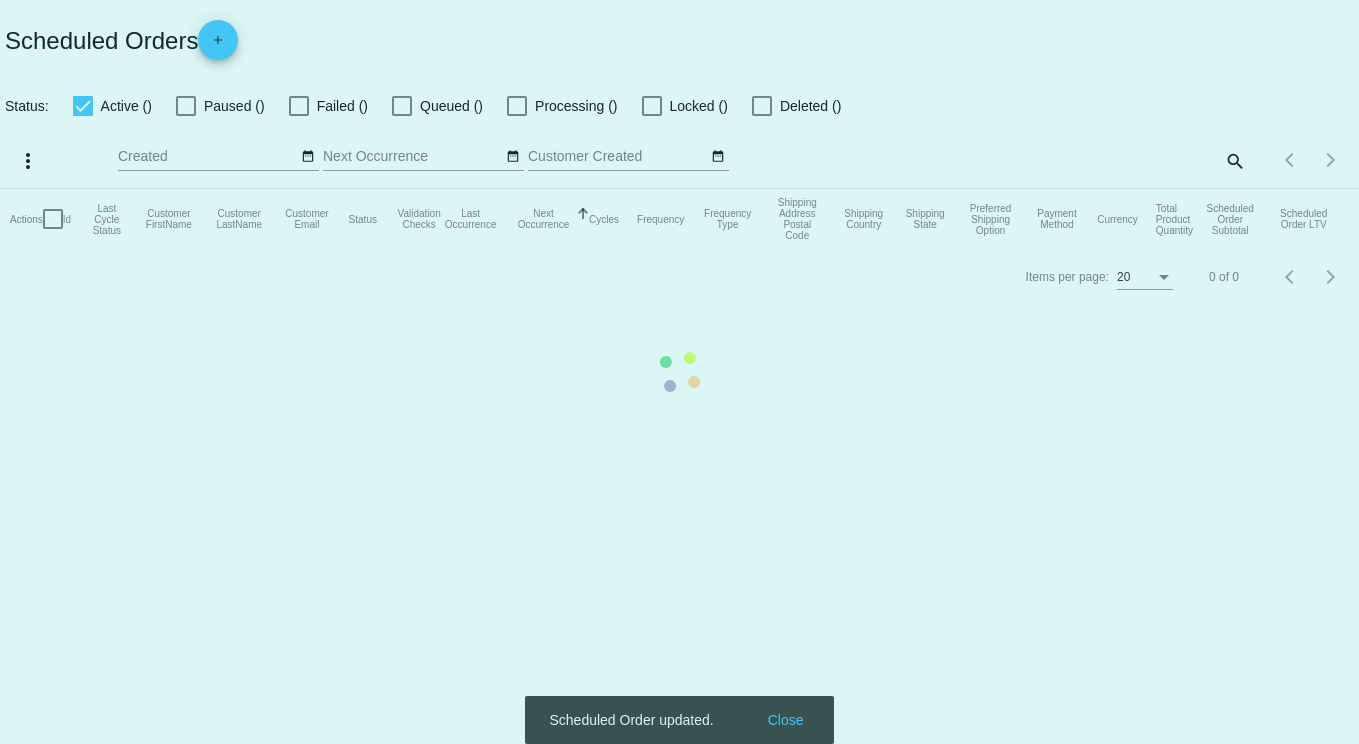 checkbox on "true" 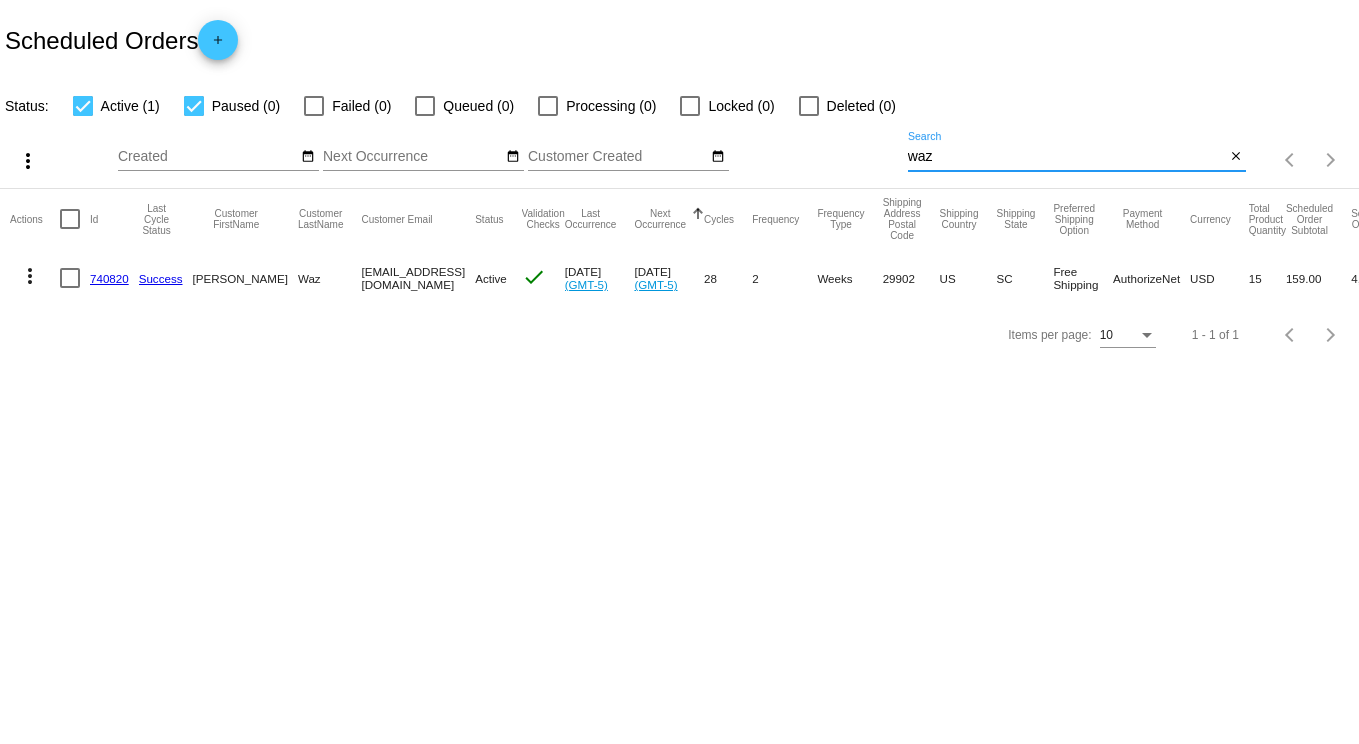 drag, startPoint x: 946, startPoint y: 154, endPoint x: 715, endPoint y: 127, distance: 232.57257 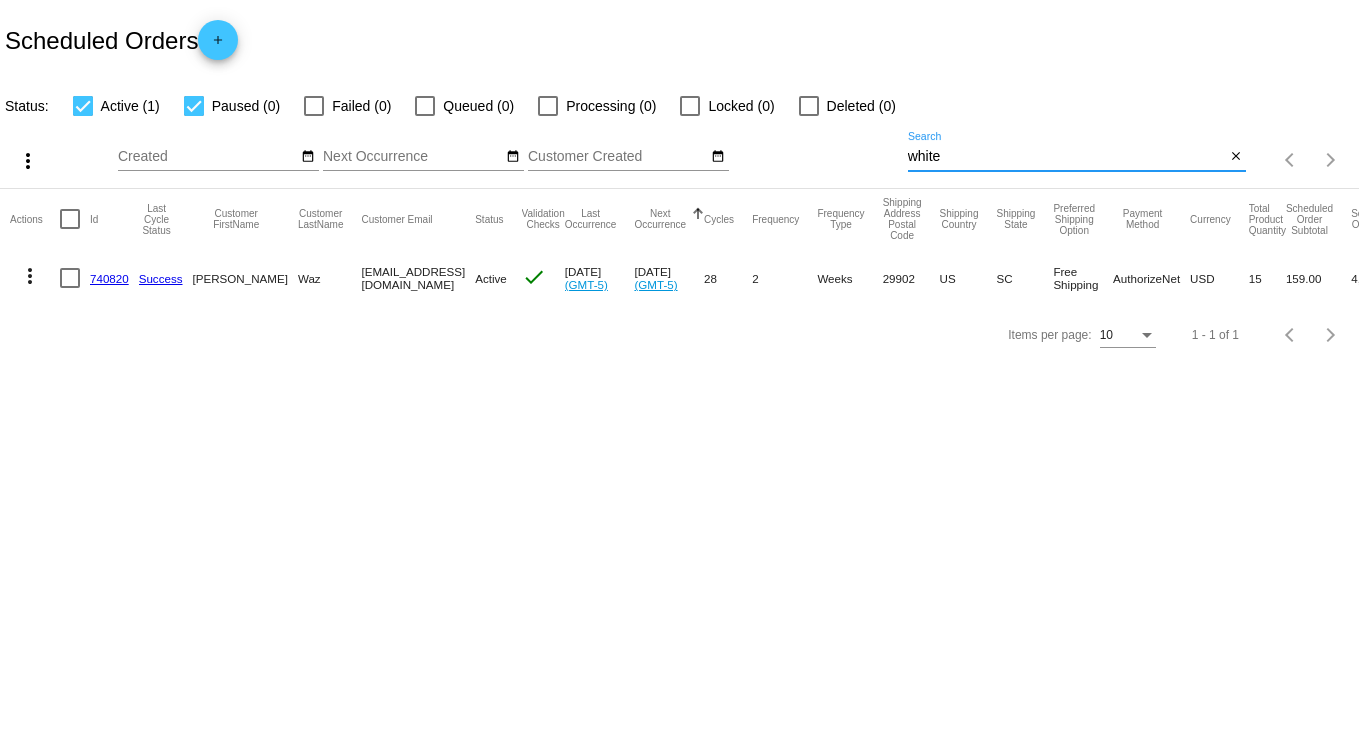 type on "white" 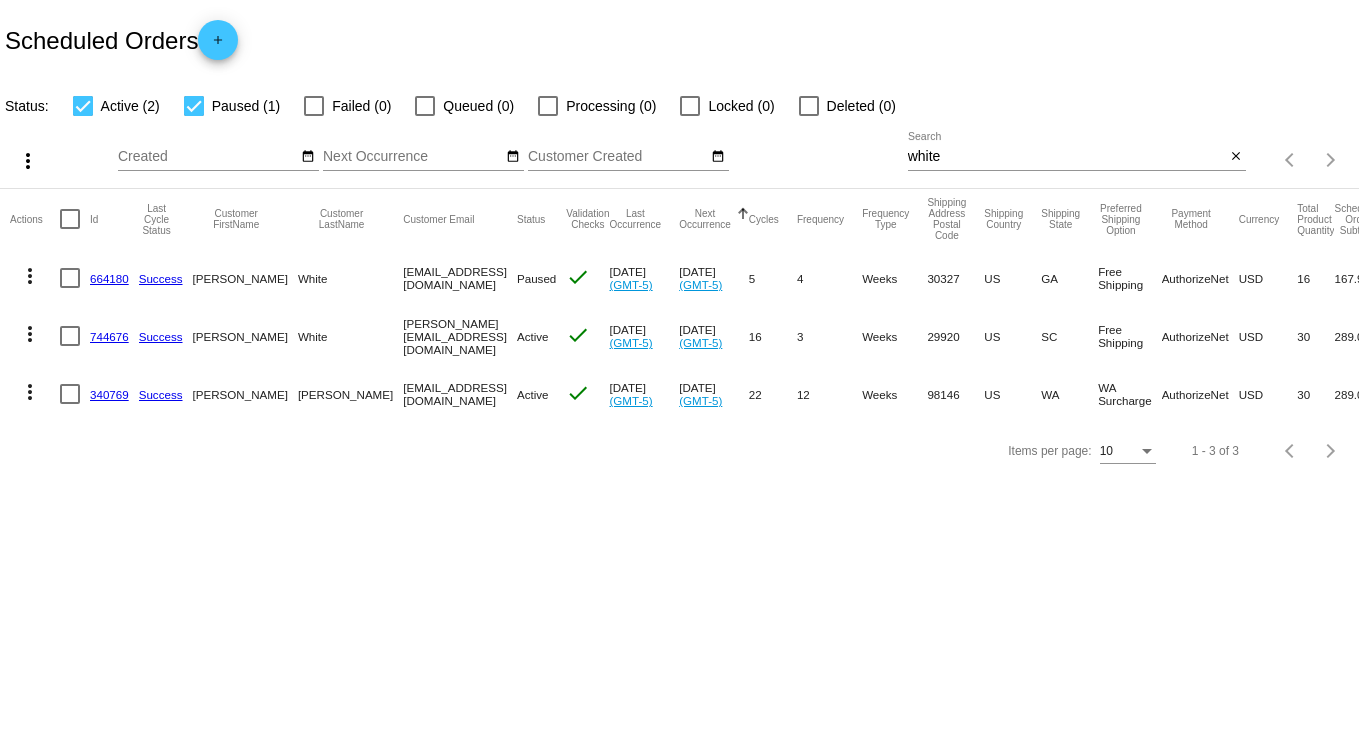 click on "744676" 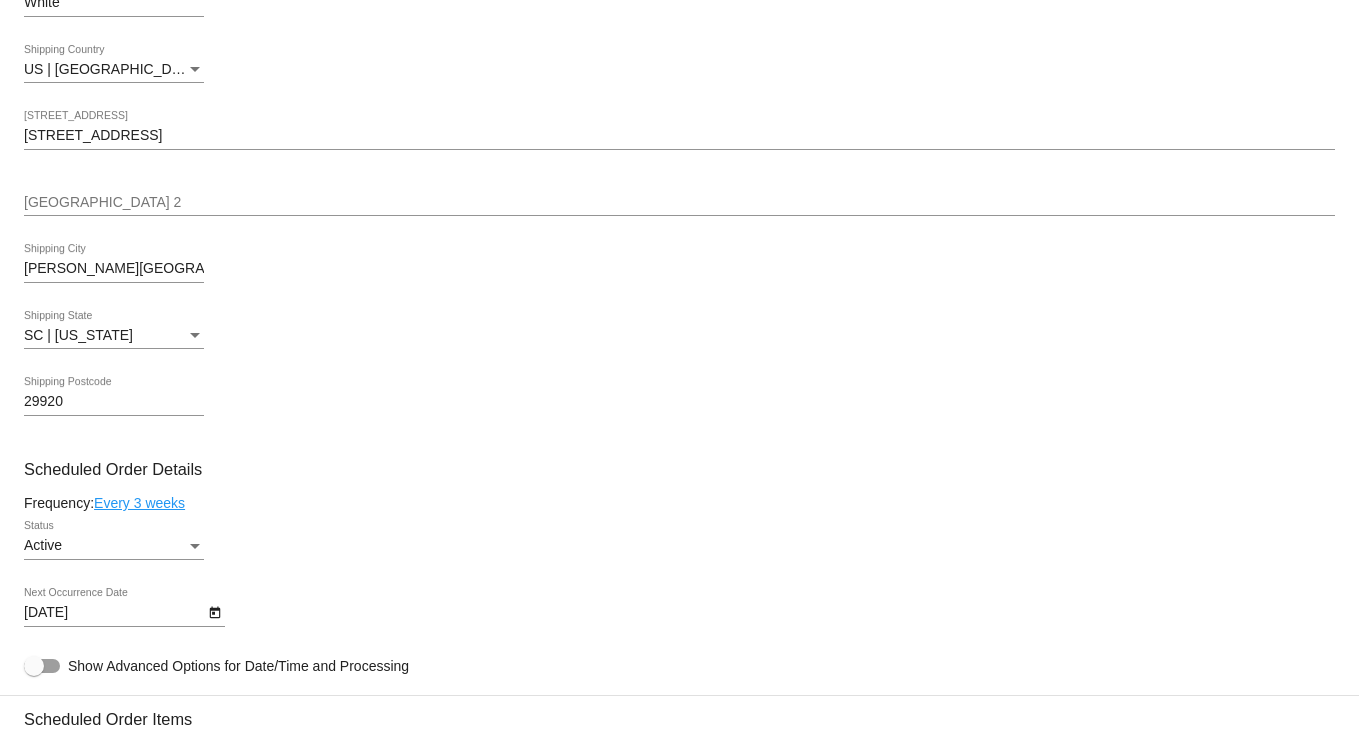 scroll, scrollTop: 700, scrollLeft: 0, axis: vertical 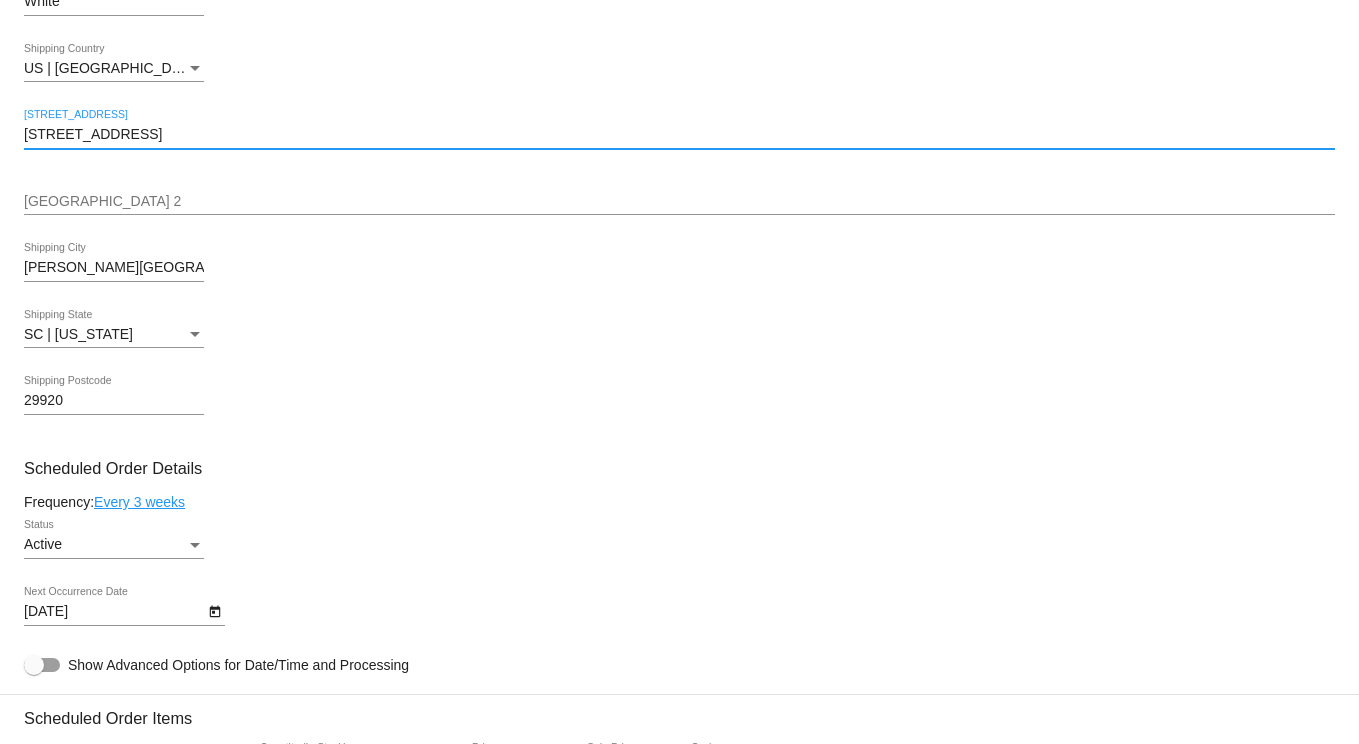 drag, startPoint x: 196, startPoint y: 139, endPoint x: -33, endPoint y: 139, distance: 229 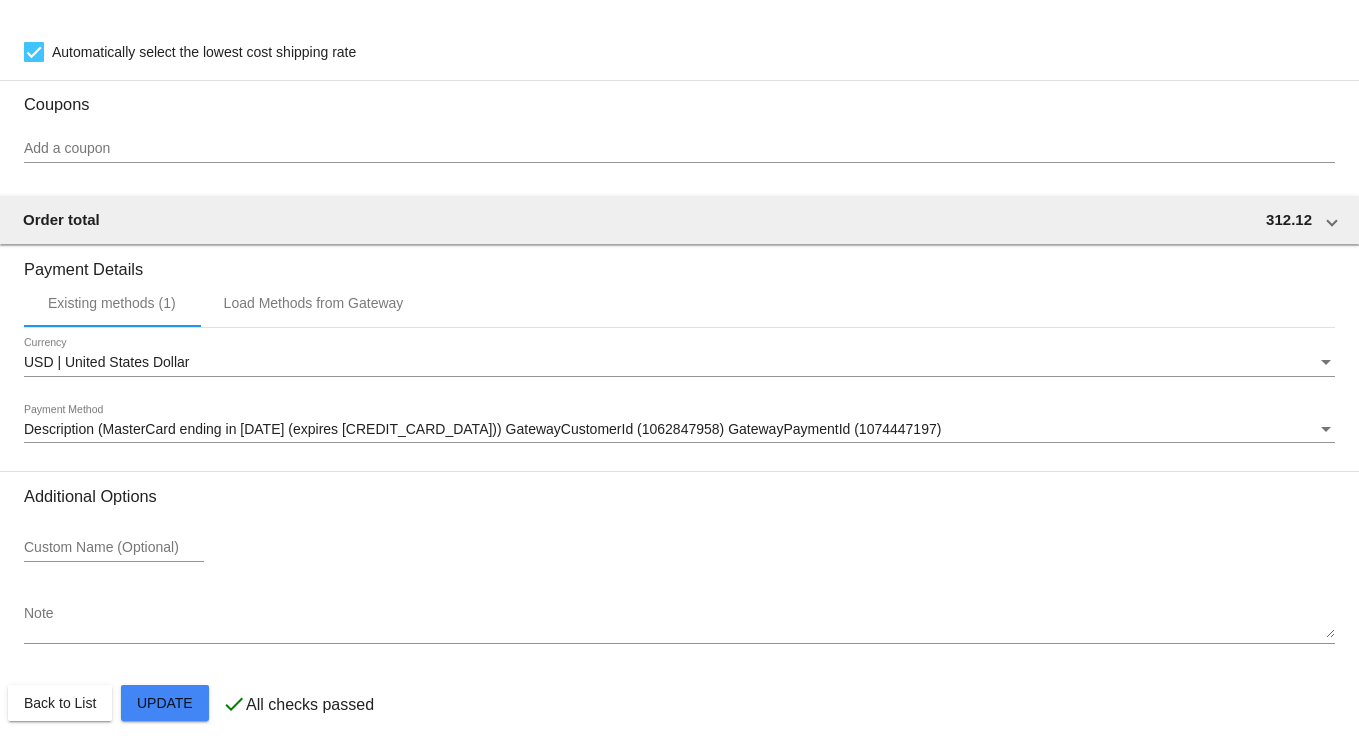 scroll, scrollTop: 1976, scrollLeft: 0, axis: vertical 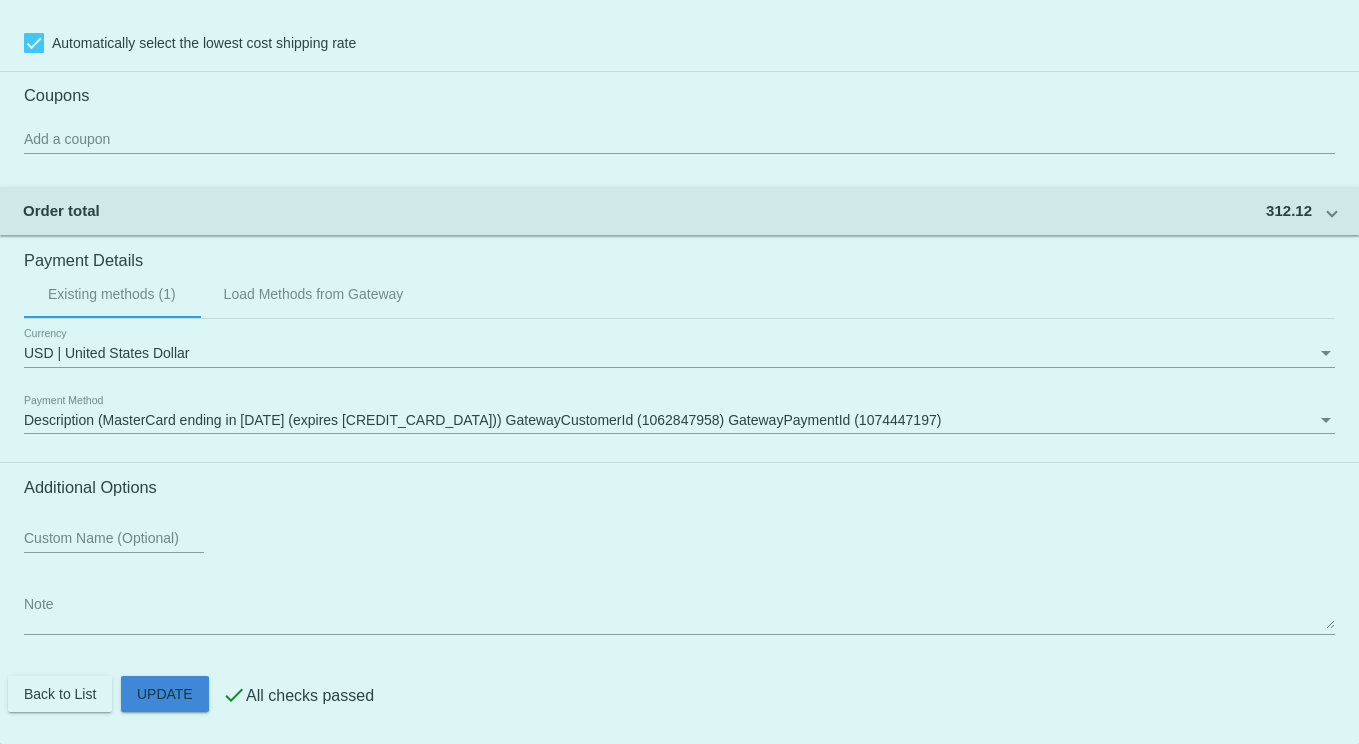 click on "Customer
5051341: [PERSON_NAME]
[PERSON_NAME][EMAIL_ADDRESS][DOMAIN_NAME]
Customer Shipping
Enter Shipping Address Select A Saved Address (0)
[PERSON_NAME]
Shipping First Name
White
Shipping Last Name
[GEOGRAPHIC_DATA] | [GEOGRAPHIC_DATA]
Shipping Country
[STREET_ADDRESS]
[STREET_ADDRESS]
[PERSON_NAME][GEOGRAPHIC_DATA]
[GEOGRAPHIC_DATA]
SC | [US_STATE]
Shipping State
29920
Shipping Postcode
Scheduled Order Details
Frequency:
Every 3 weeks
Active
Status 1" 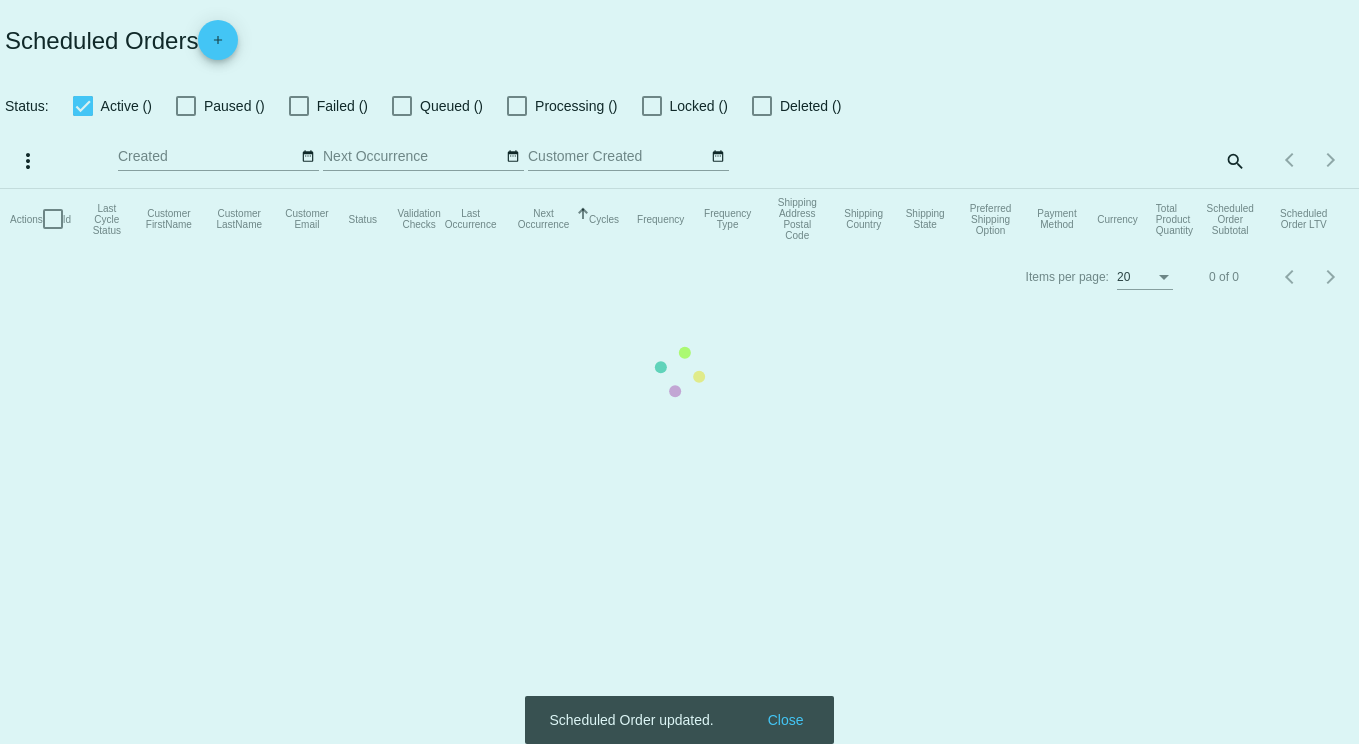 scroll, scrollTop: 0, scrollLeft: 0, axis: both 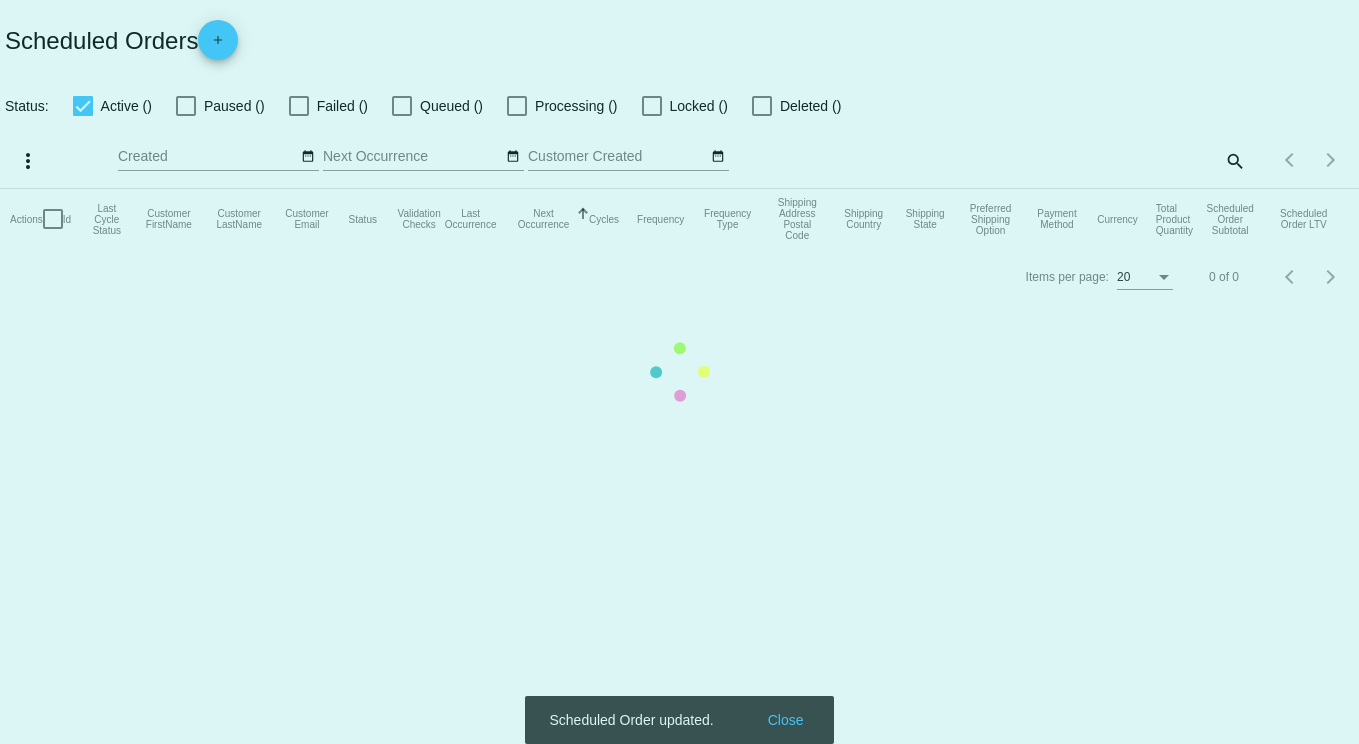 checkbox on "true" 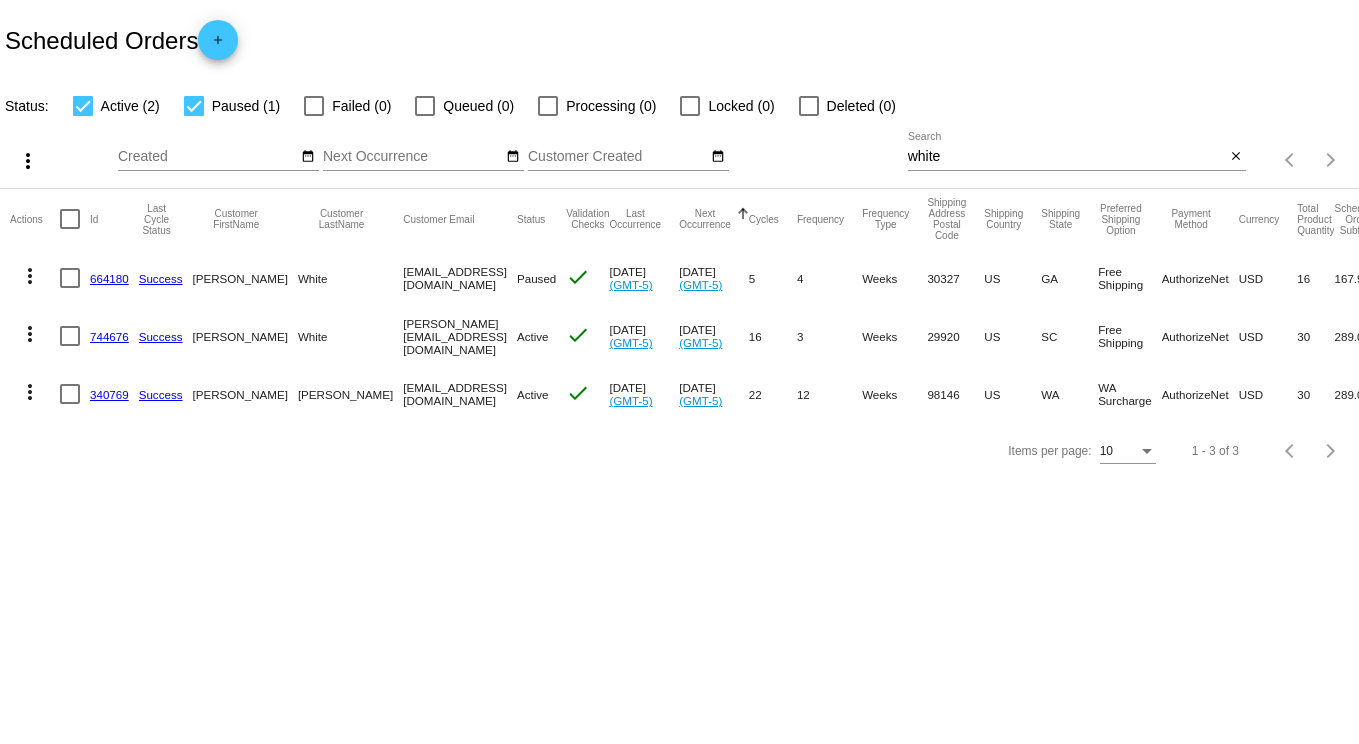 click on "744676" 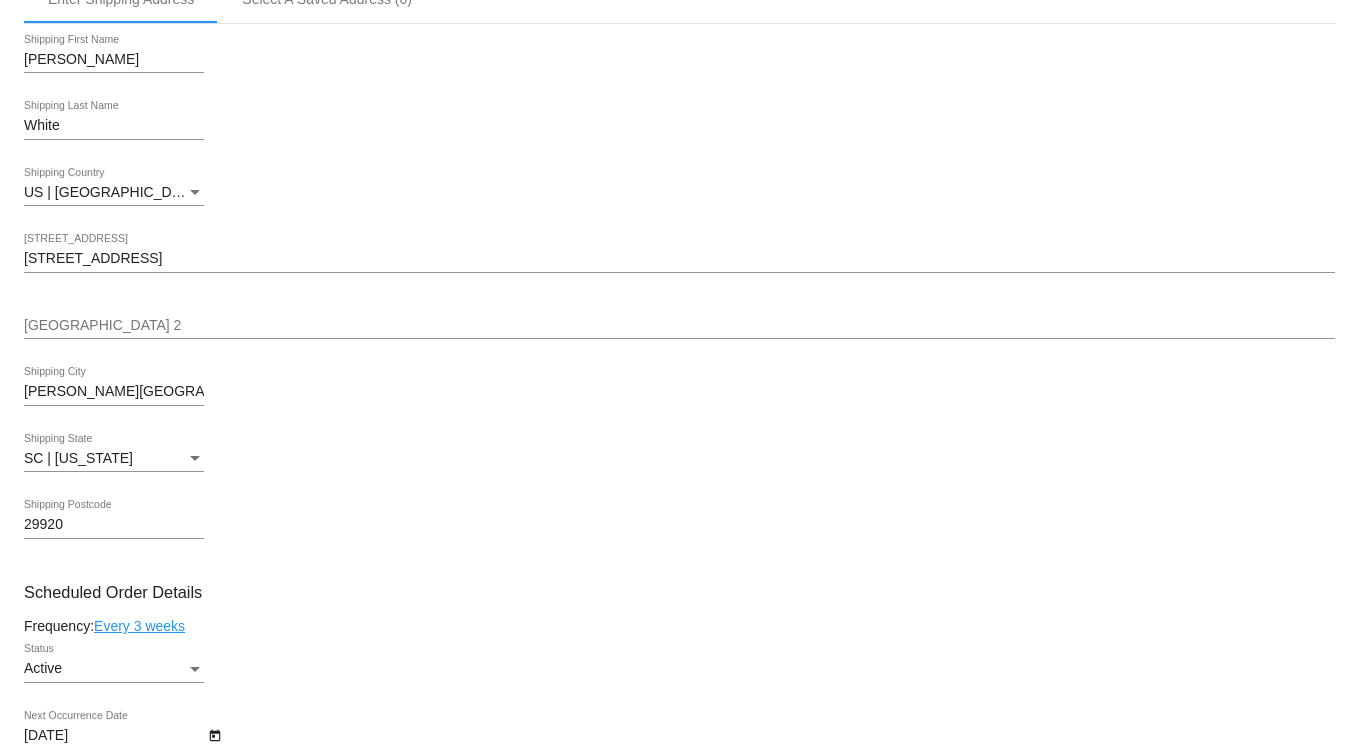 scroll, scrollTop: 700, scrollLeft: 0, axis: vertical 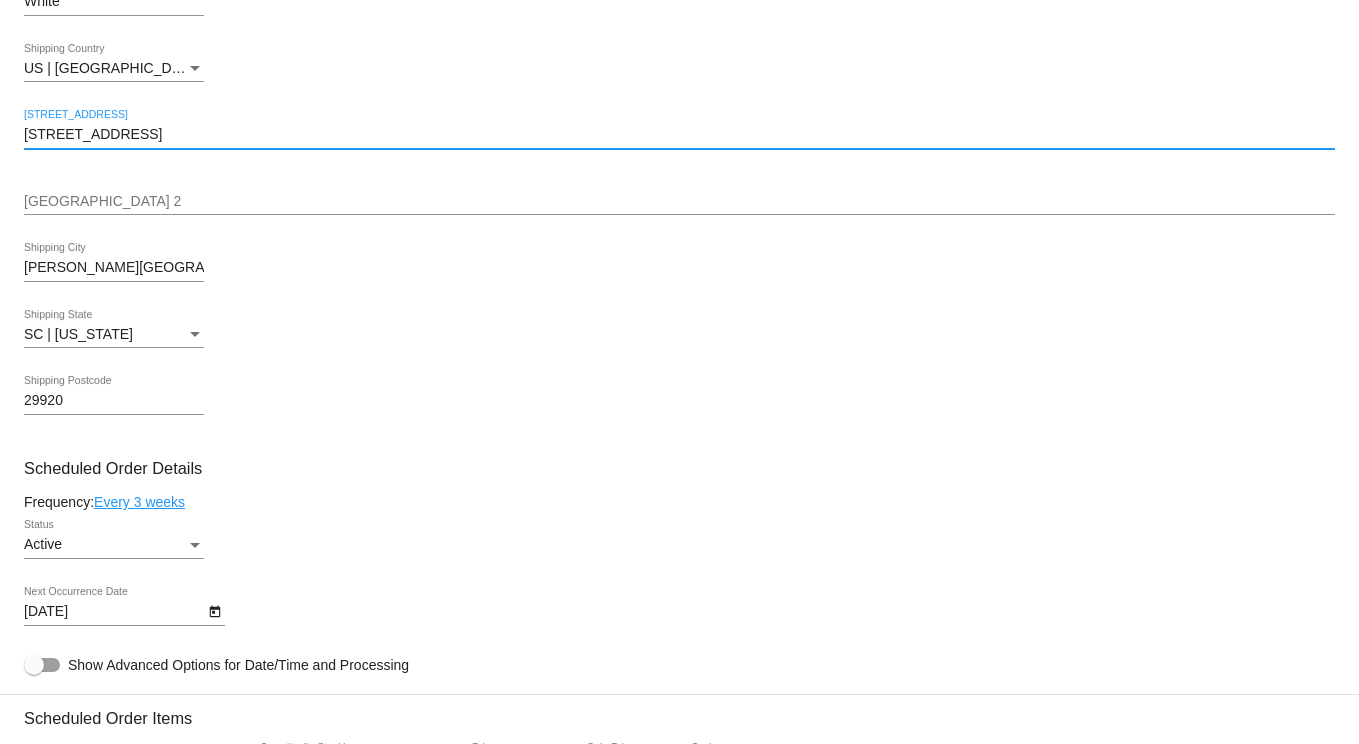 drag, startPoint x: 171, startPoint y: 149, endPoint x: -52, endPoint y: 135, distance: 223.43903 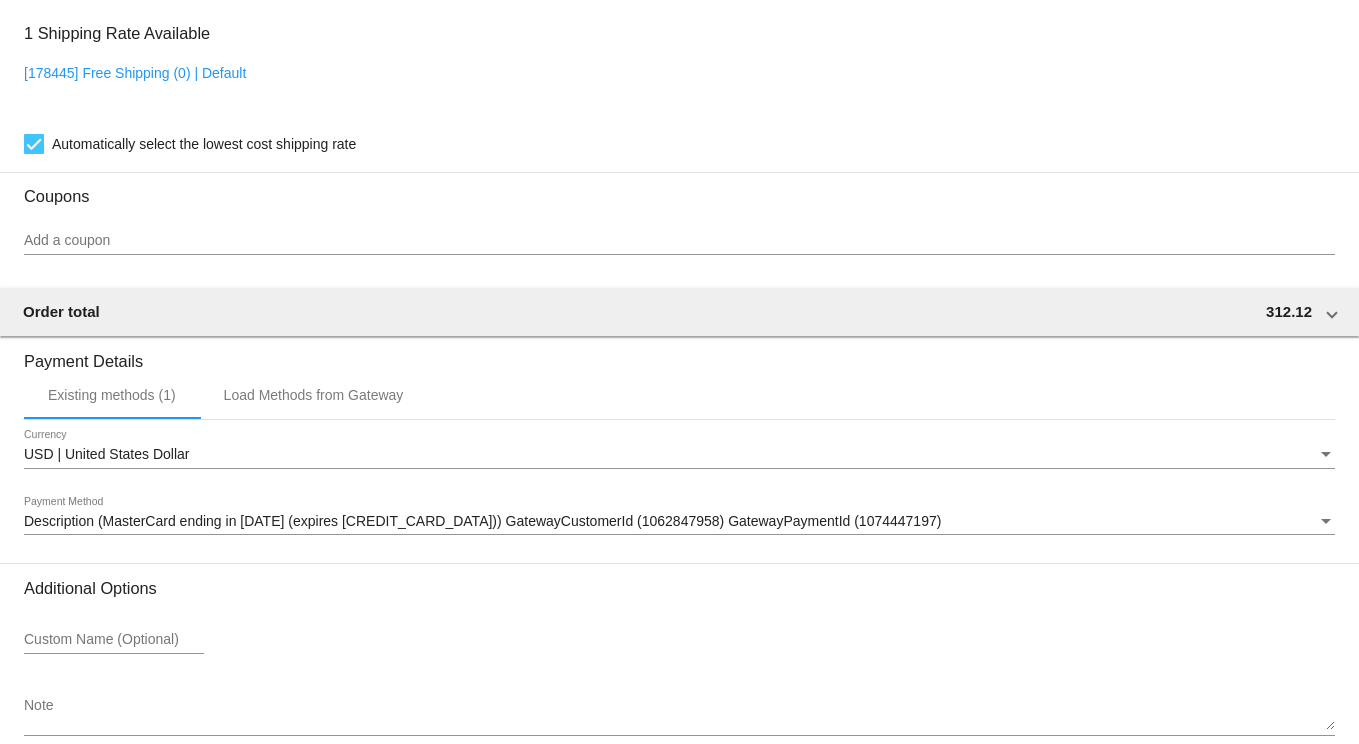 scroll, scrollTop: 1976, scrollLeft: 0, axis: vertical 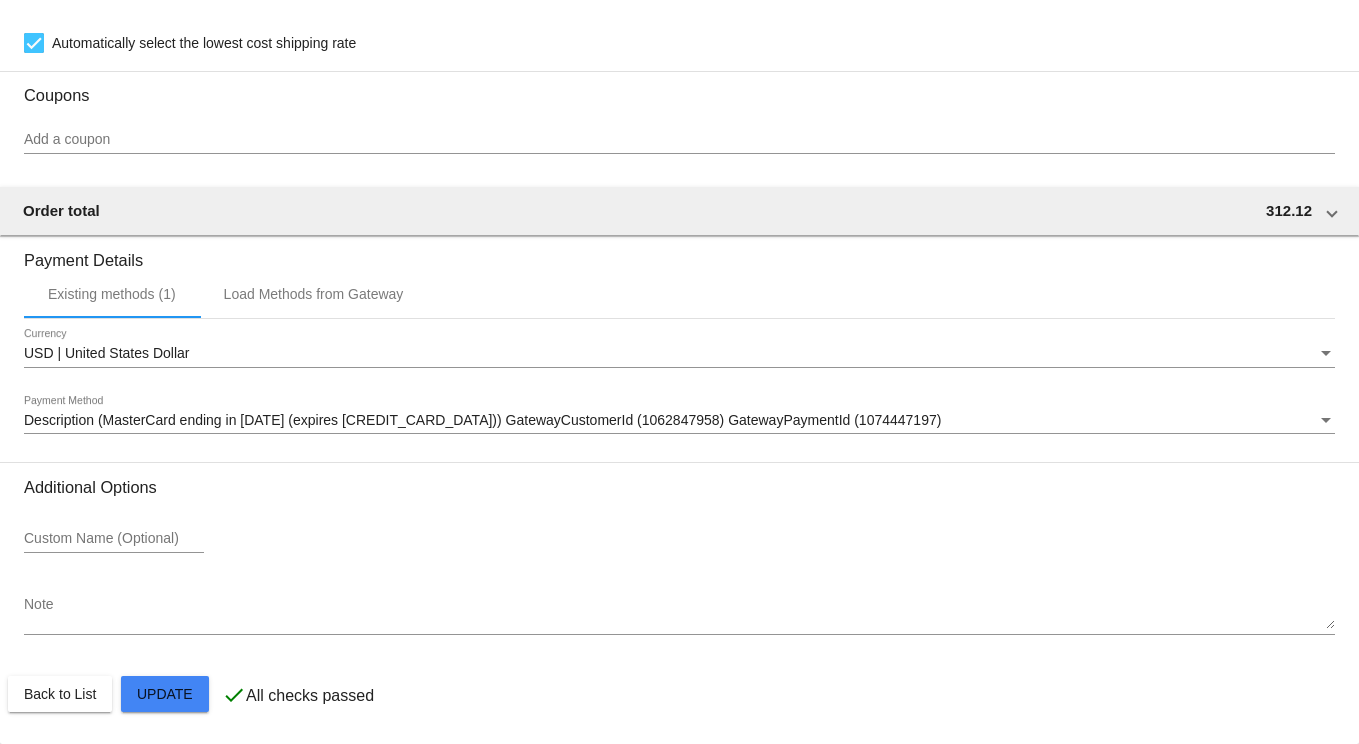 click on "Customer
5051341: [PERSON_NAME]
[PERSON_NAME][EMAIL_ADDRESS][DOMAIN_NAME]
Customer Shipping
Enter Shipping Address Select A Saved Address (0)
[PERSON_NAME]
Shipping First Name
White
Shipping Last Name
[GEOGRAPHIC_DATA] | [GEOGRAPHIC_DATA]
Shipping Country
[STREET_ADDRESS]
[STREET_ADDRESS]
[PERSON_NAME][GEOGRAPHIC_DATA]
[GEOGRAPHIC_DATA]
SC | [US_STATE]
Shipping State
29920
Shipping Postcode
Scheduled Order Details
Frequency:
Every 3 weeks
Active
Status 1" 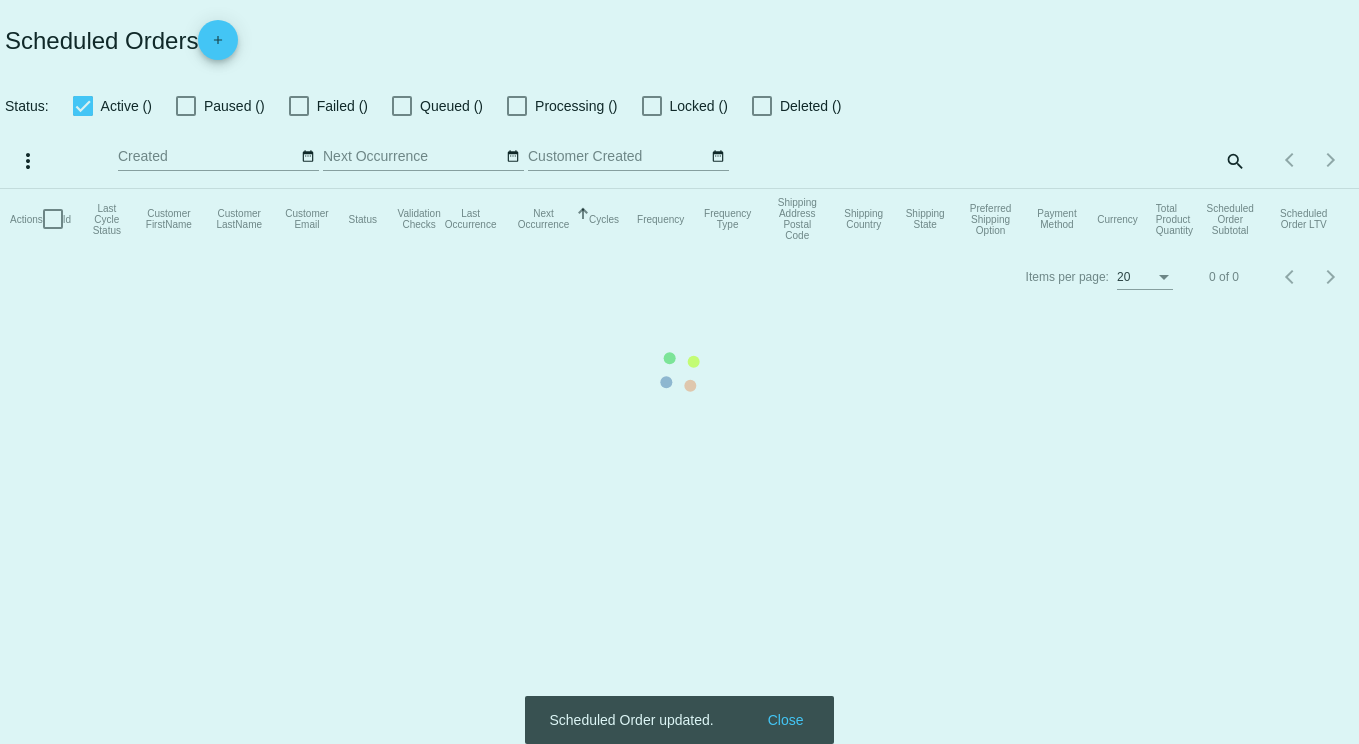 checkbox on "true" 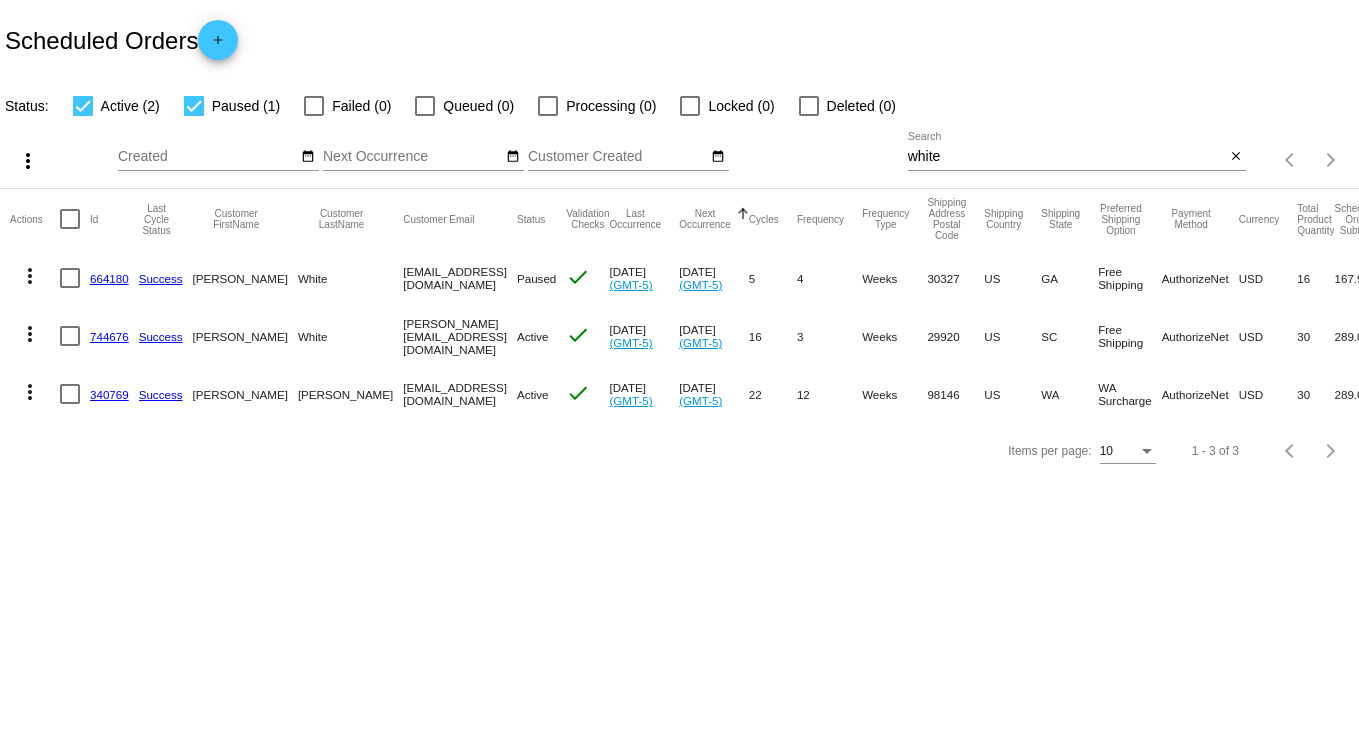 click on "744676" 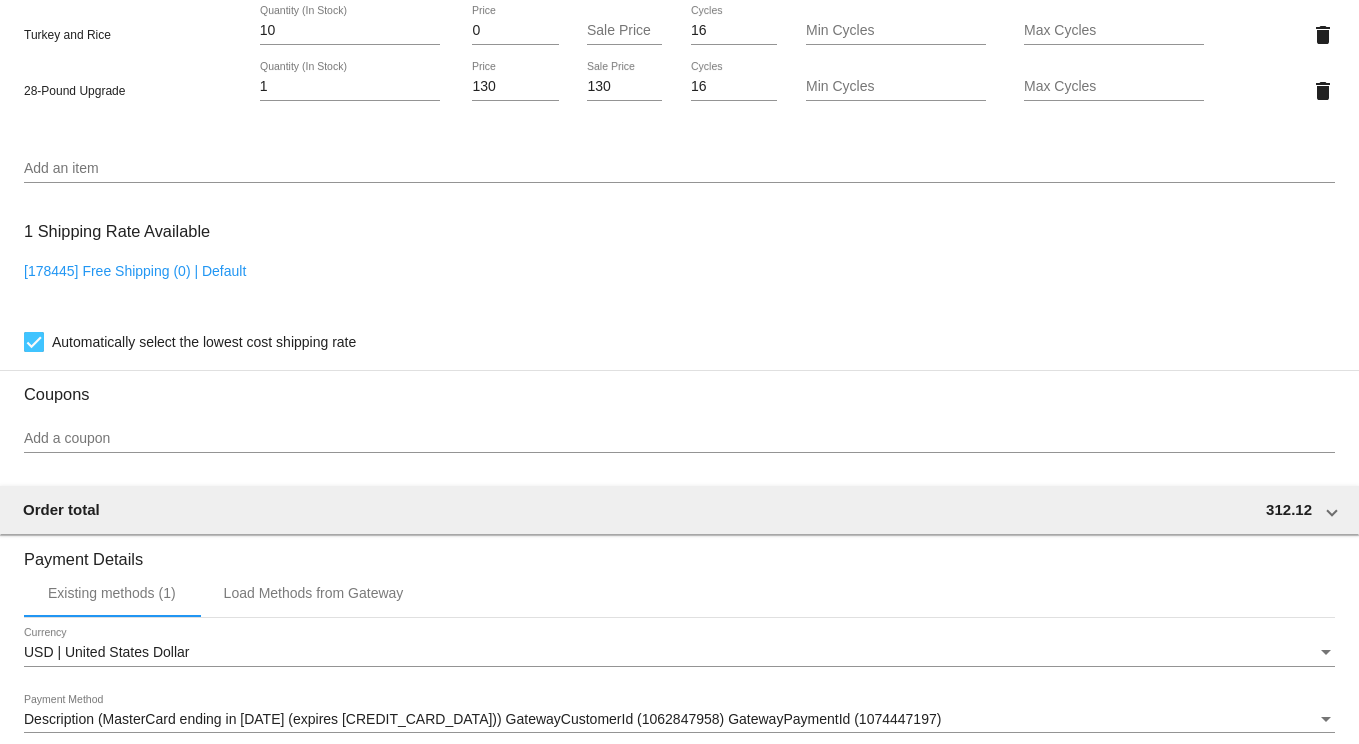 scroll, scrollTop: 1976, scrollLeft: 0, axis: vertical 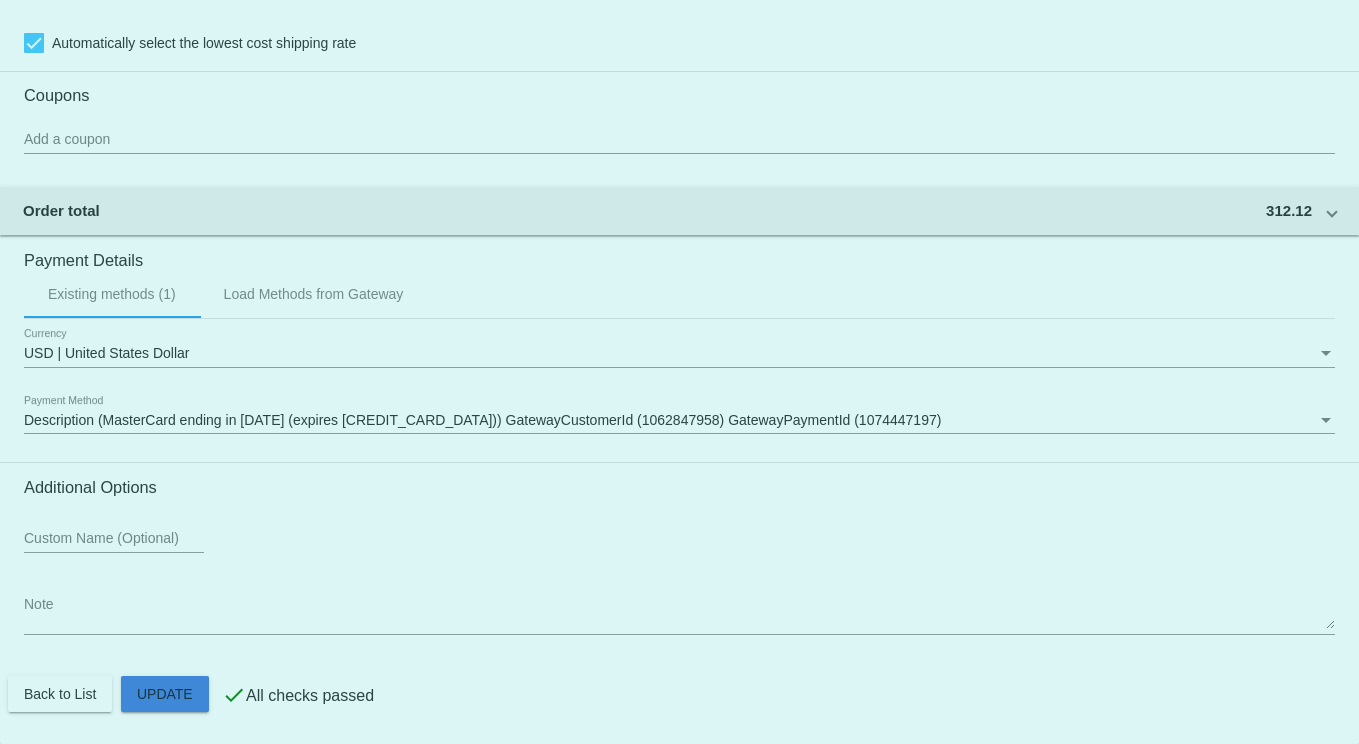 click on "Customer
5051341: [PERSON_NAME]
[PERSON_NAME][EMAIL_ADDRESS][DOMAIN_NAME]
Customer Shipping
Enter Shipping Address Select A Saved Address (0)
[PERSON_NAME]
Shipping First Name
White
Shipping Last Name
[GEOGRAPHIC_DATA] | [GEOGRAPHIC_DATA]
Shipping Country
[STREET_ADDRESS]
[STREET_ADDRESS]
[PERSON_NAME][GEOGRAPHIC_DATA]
[GEOGRAPHIC_DATA]
SC | [US_STATE]
Shipping State
29920
Shipping Postcode
Scheduled Order Details
Frequency:
Every 3 weeks
Active
Status 1" 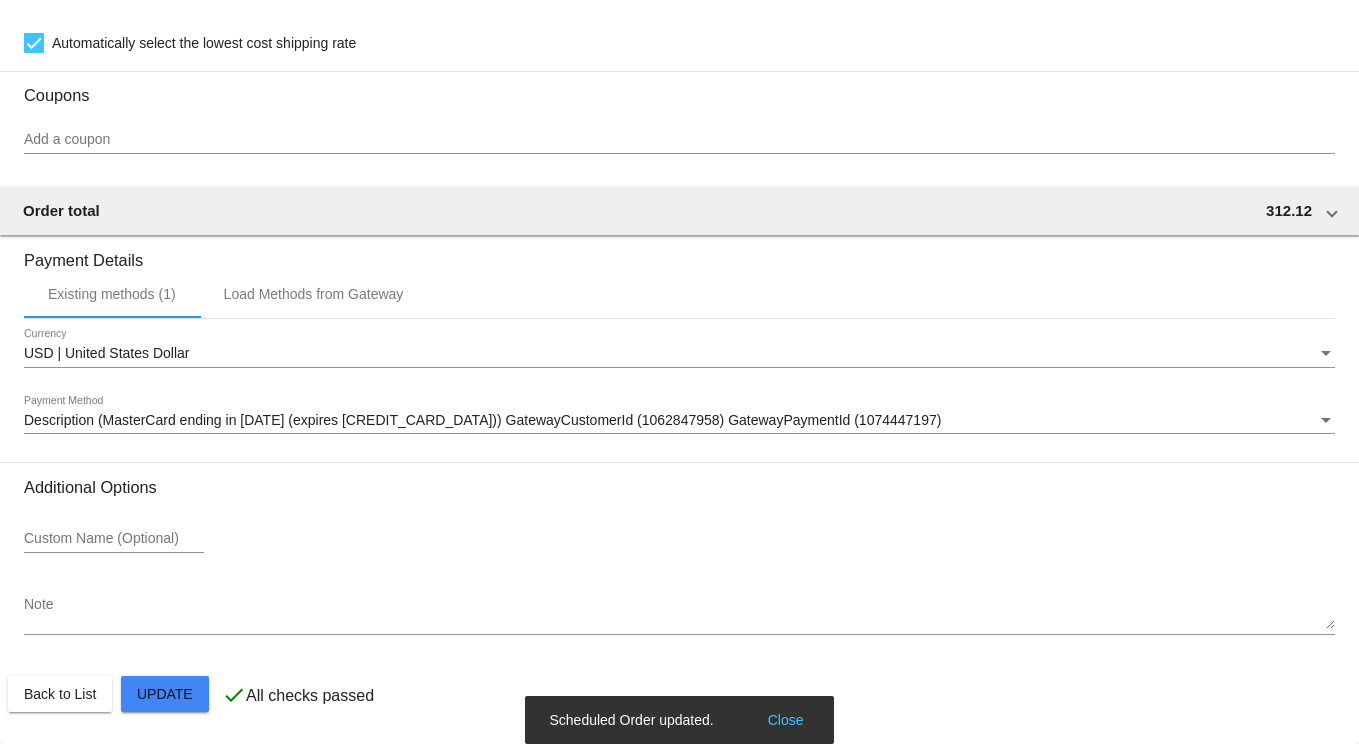 scroll, scrollTop: 0, scrollLeft: 0, axis: both 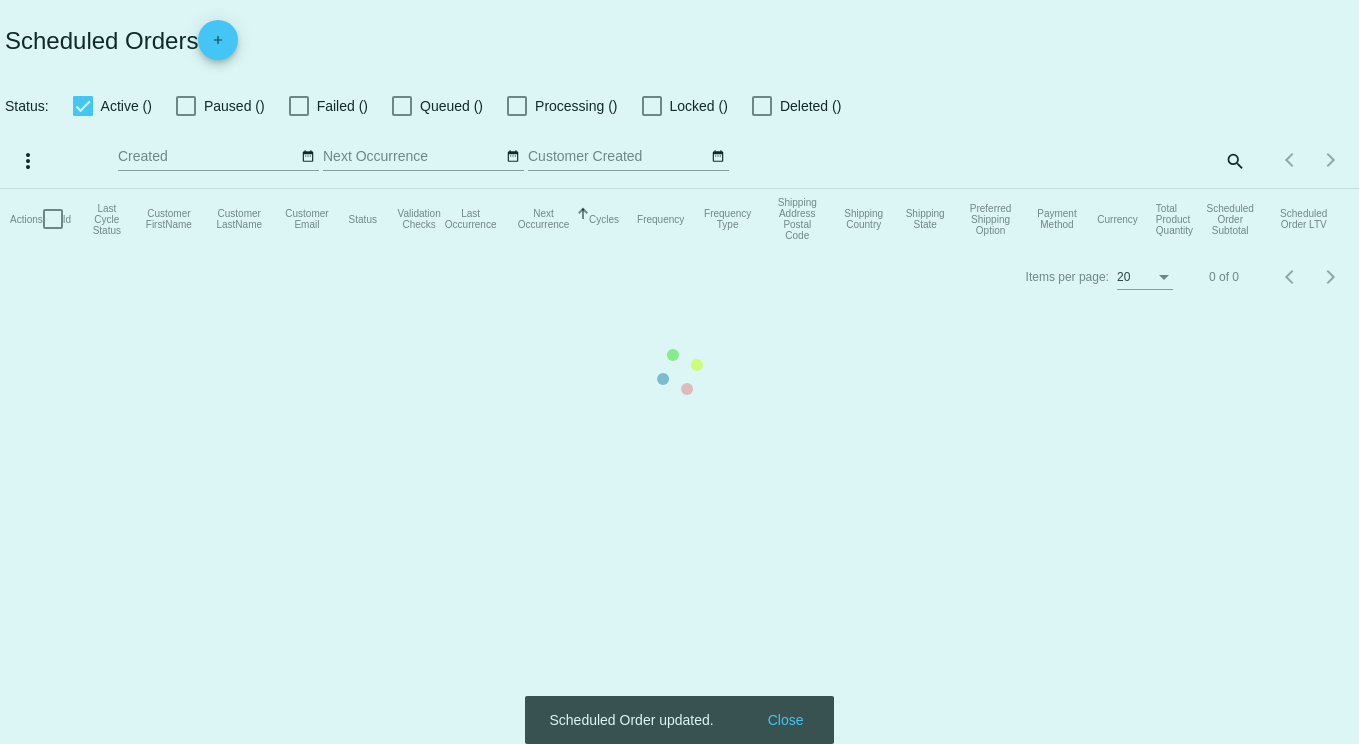 checkbox on "true" 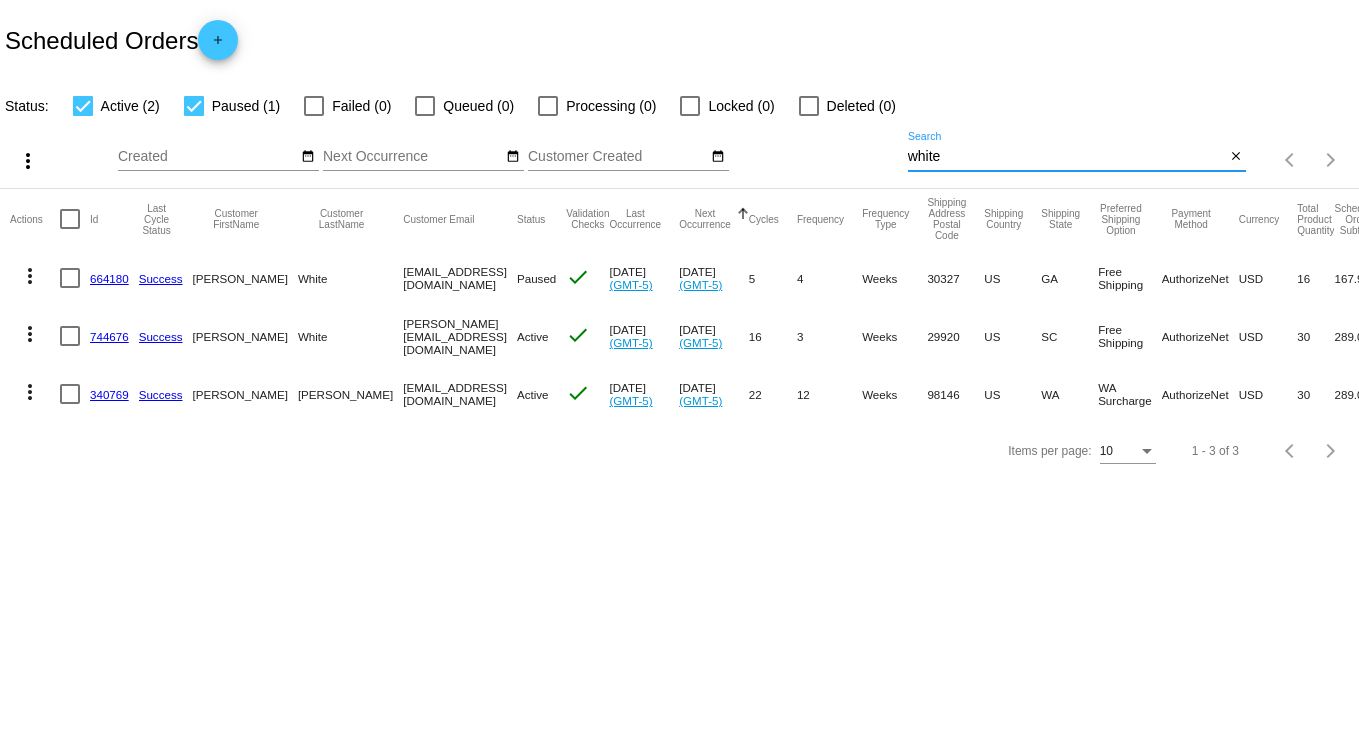 drag, startPoint x: 965, startPoint y: 160, endPoint x: 757, endPoint y: 151, distance: 208.19463 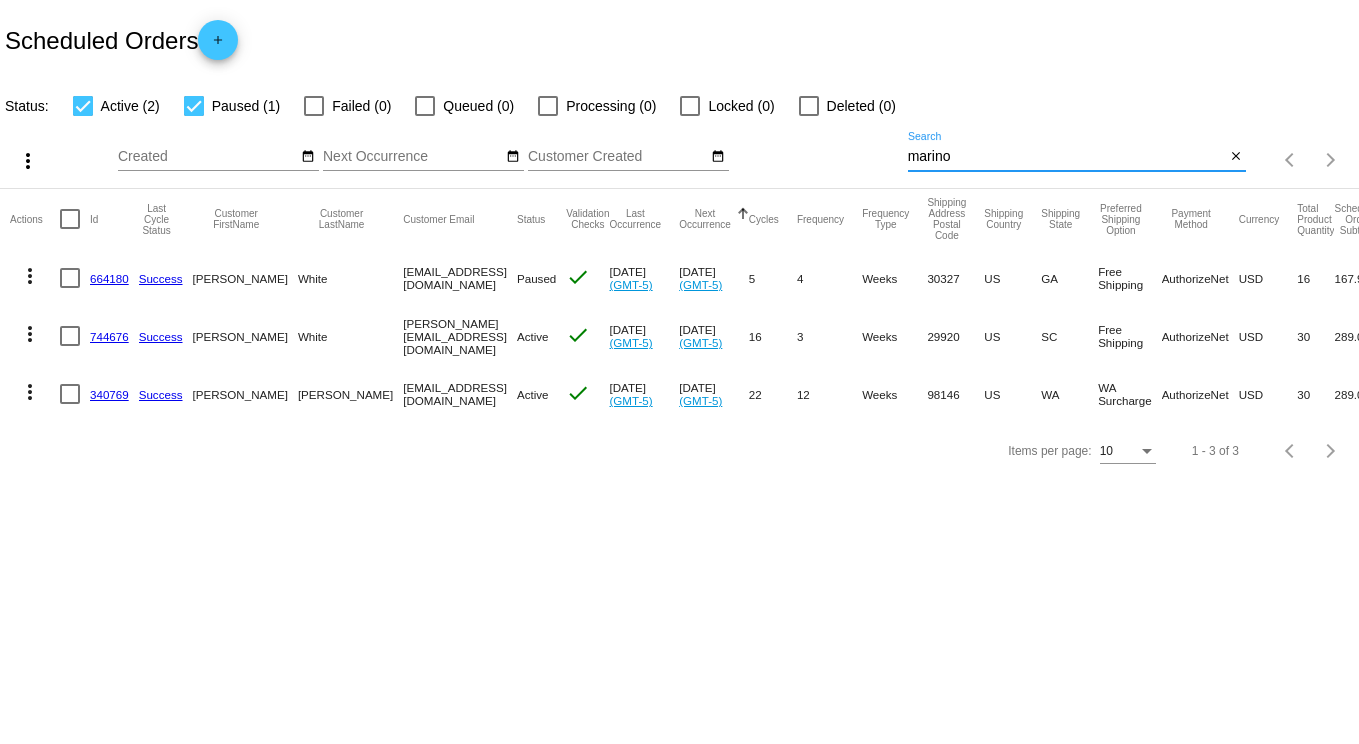 type on "marino" 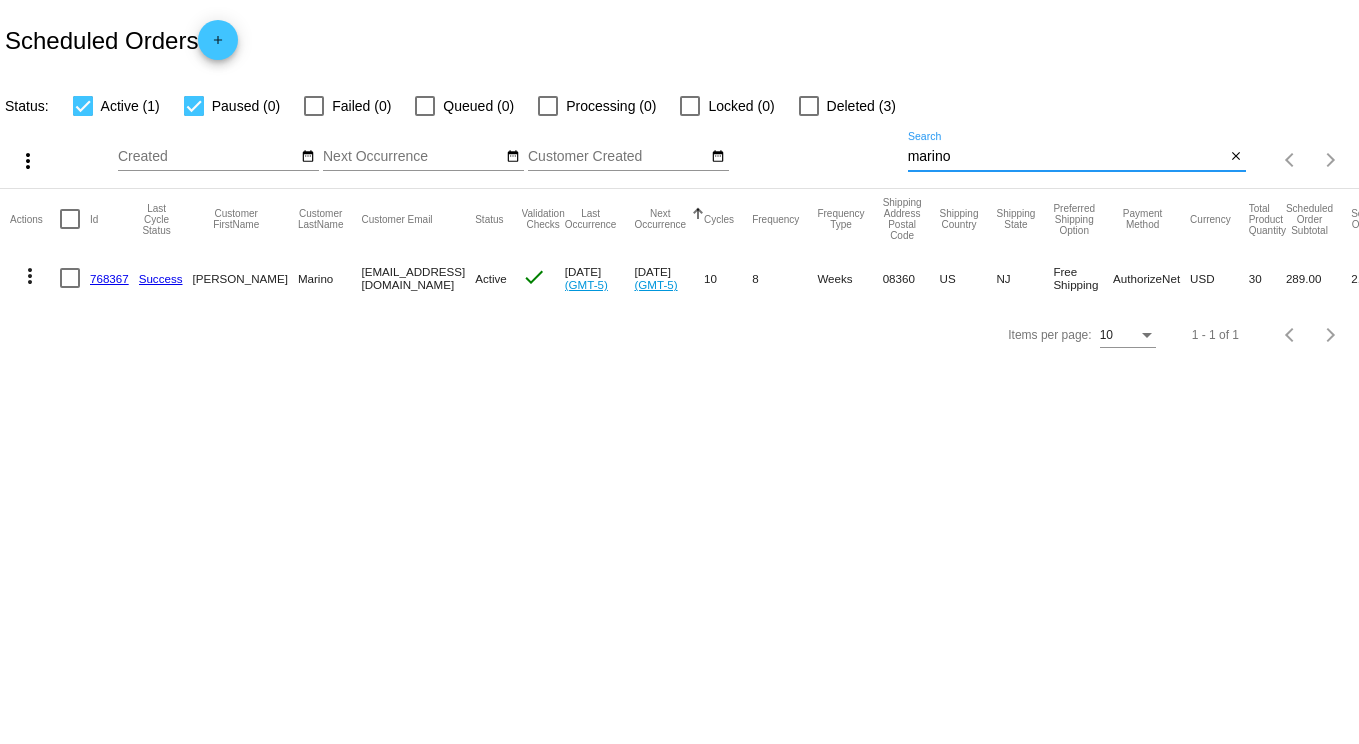 click on "768367" 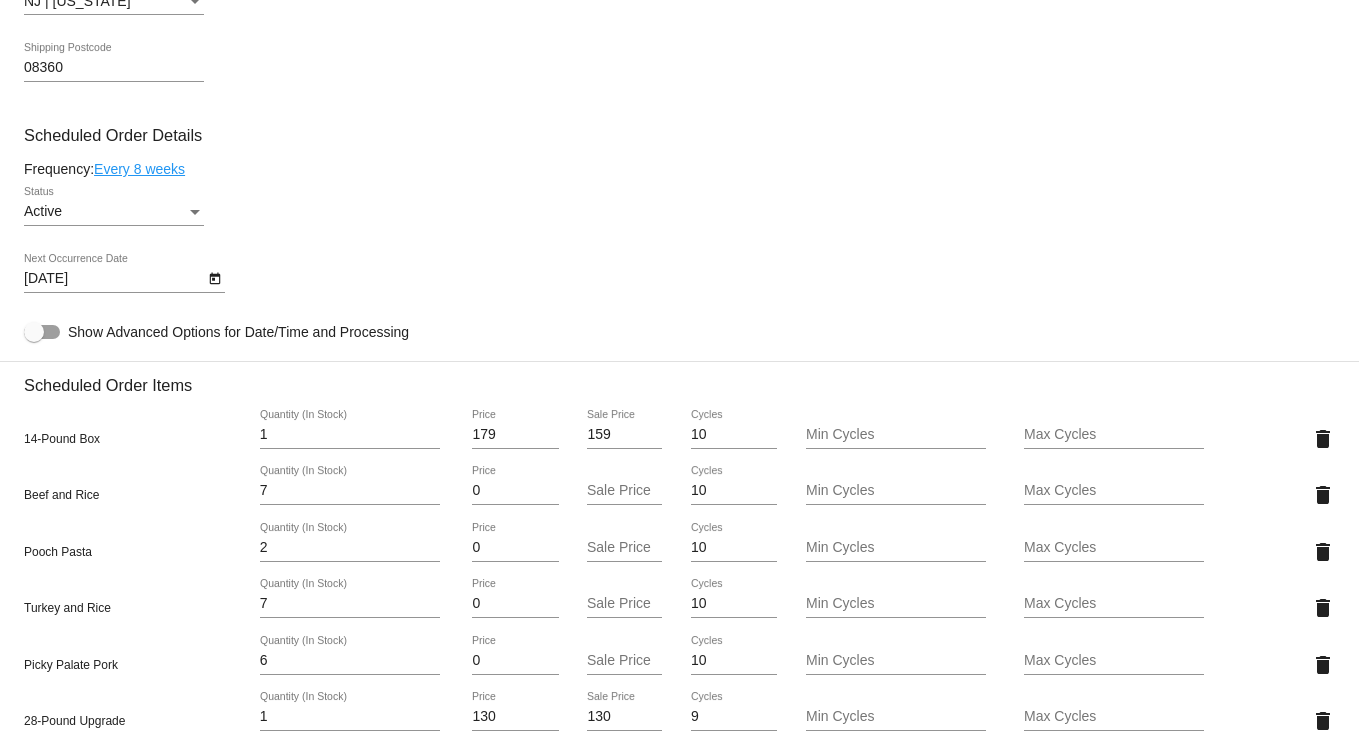 scroll, scrollTop: 433, scrollLeft: 0, axis: vertical 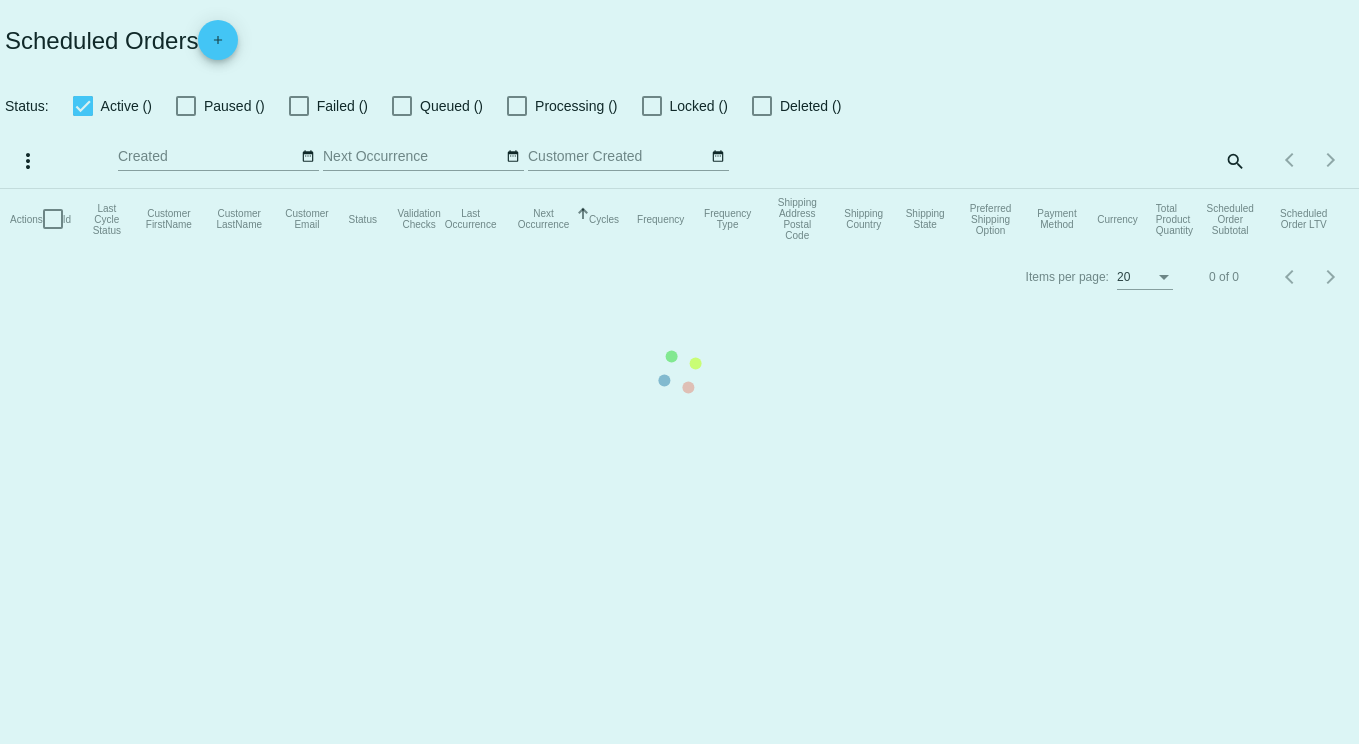 checkbox on "true" 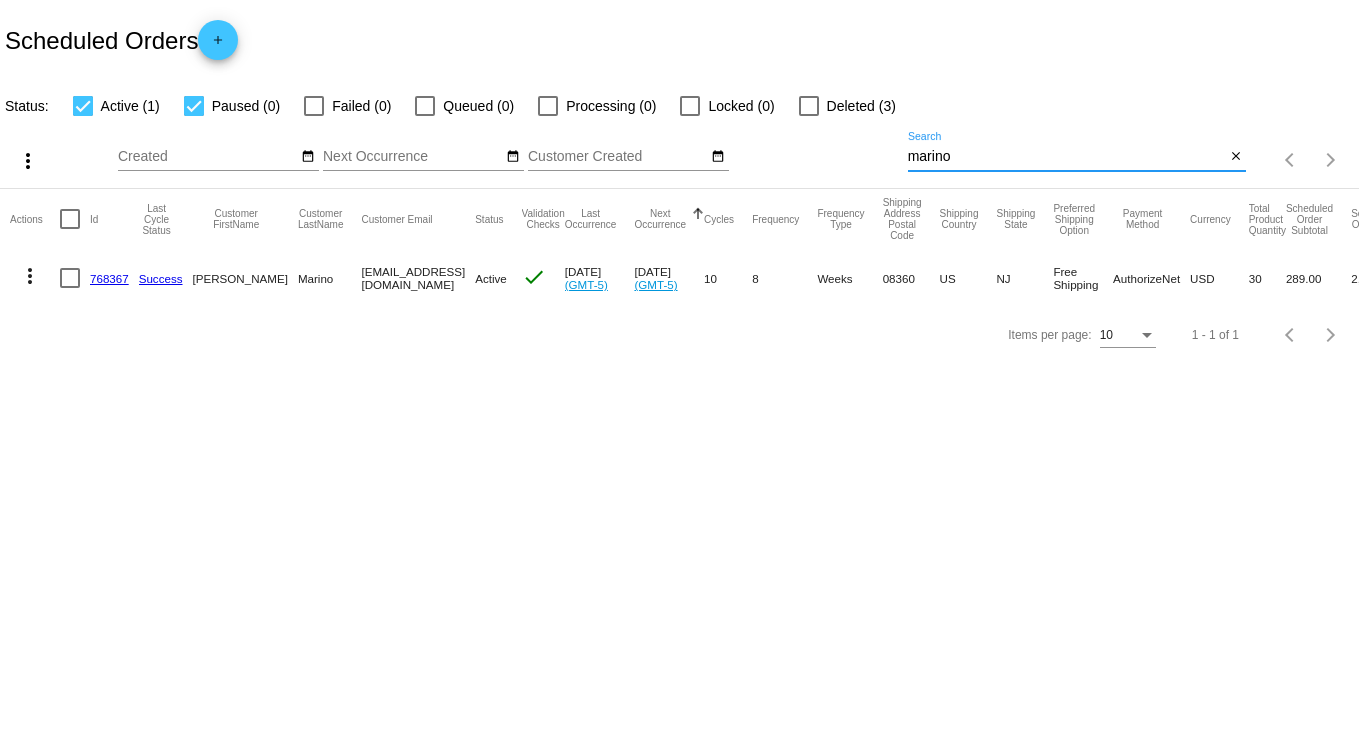 drag, startPoint x: 986, startPoint y: 152, endPoint x: 479, endPoint y: 64, distance: 514.5804 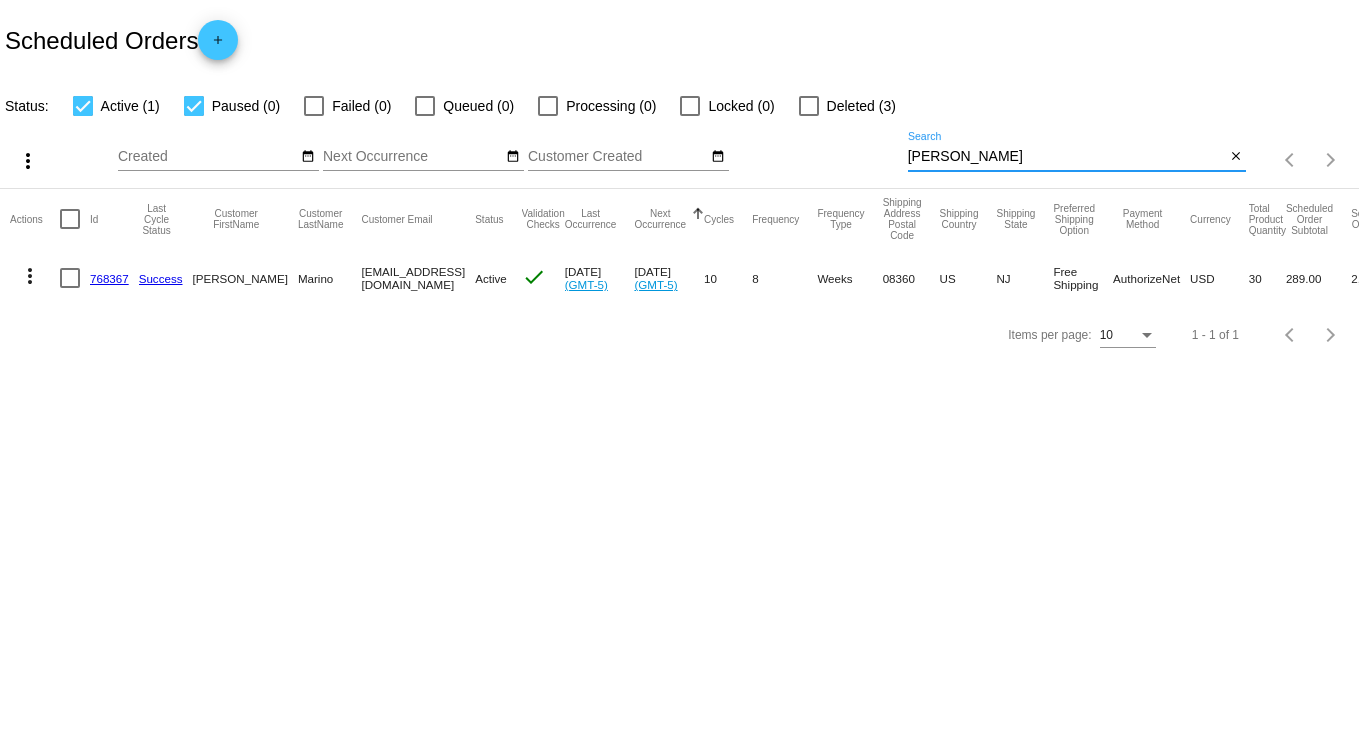type on "[PERSON_NAME]" 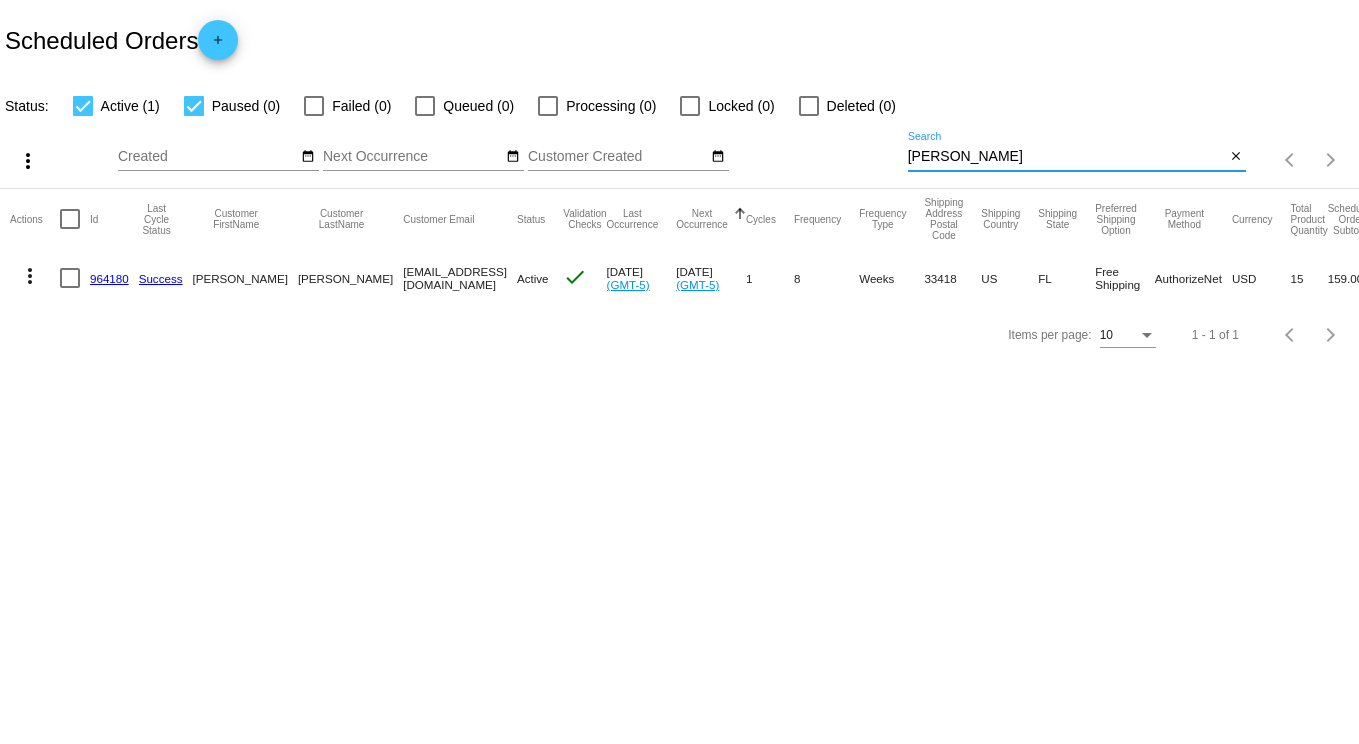 click on "more_vert" 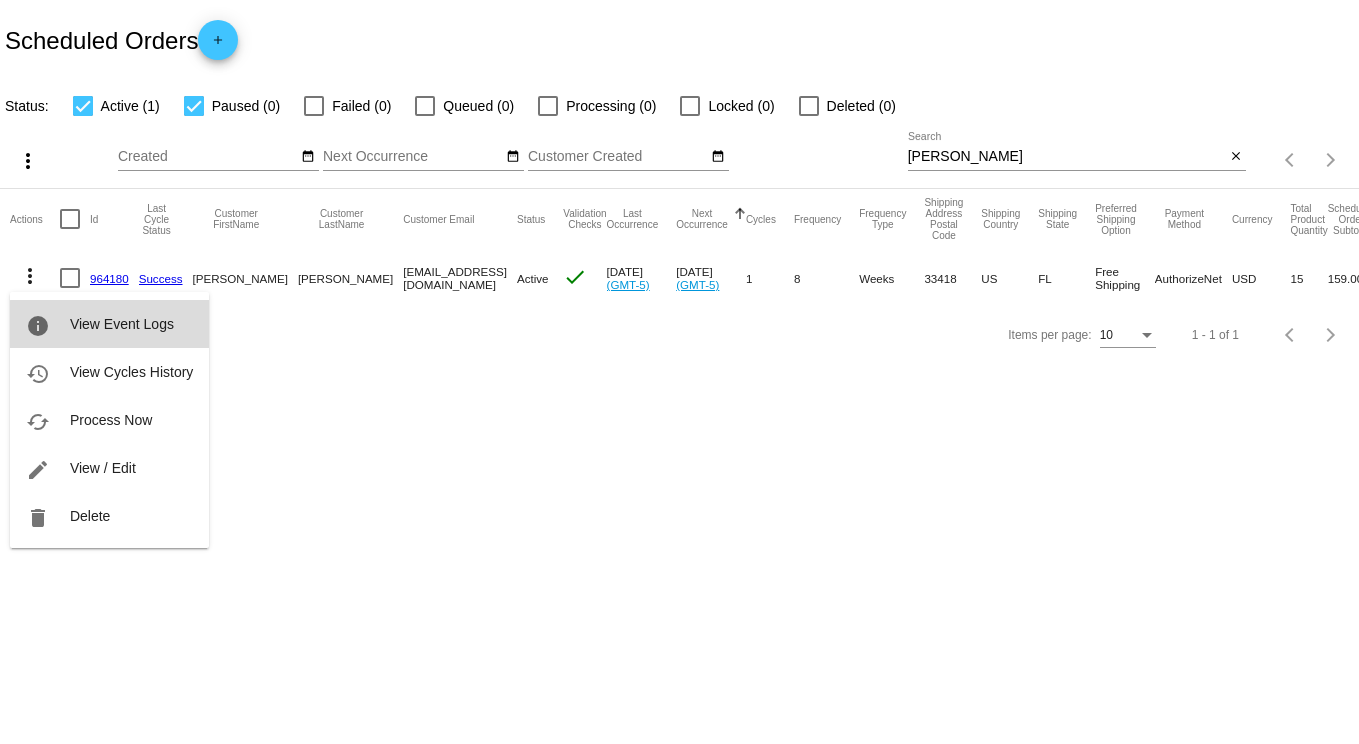 click on "View Event Logs" at bounding box center (122, 324) 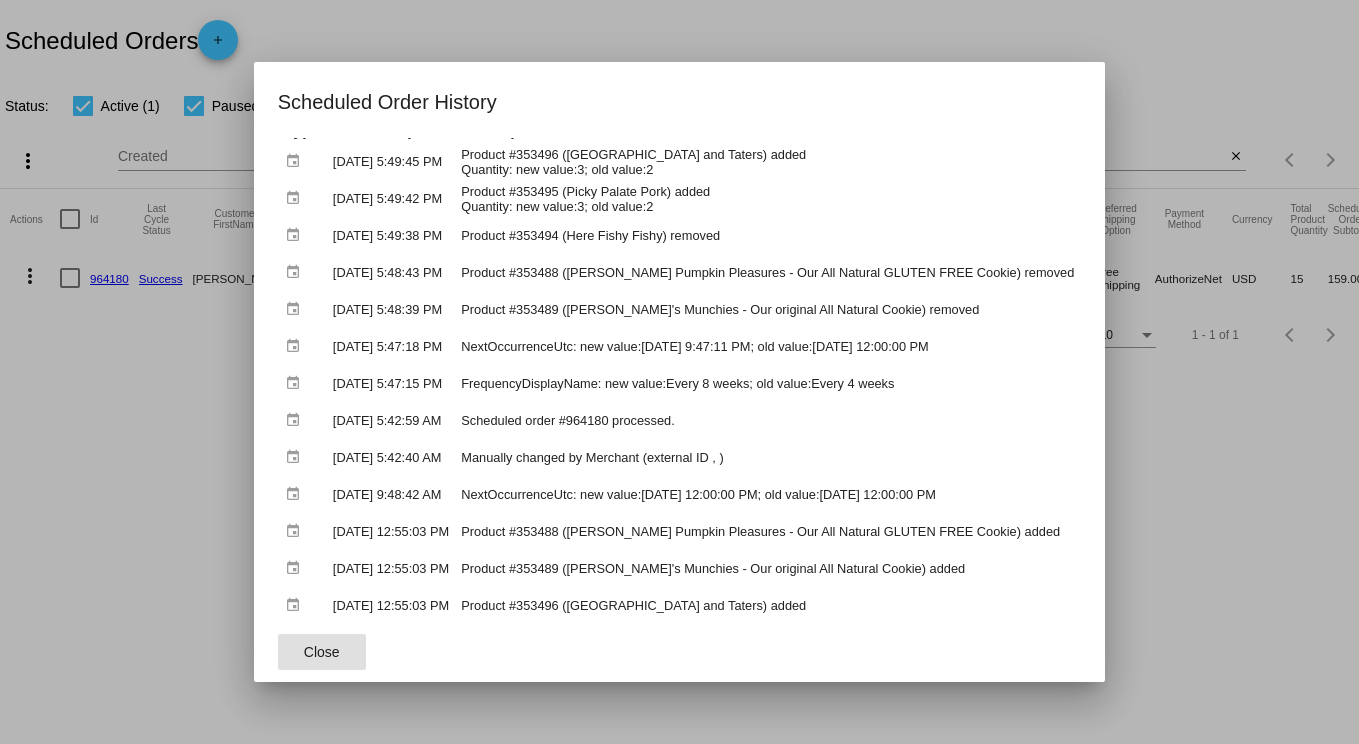 scroll, scrollTop: 0, scrollLeft: 0, axis: both 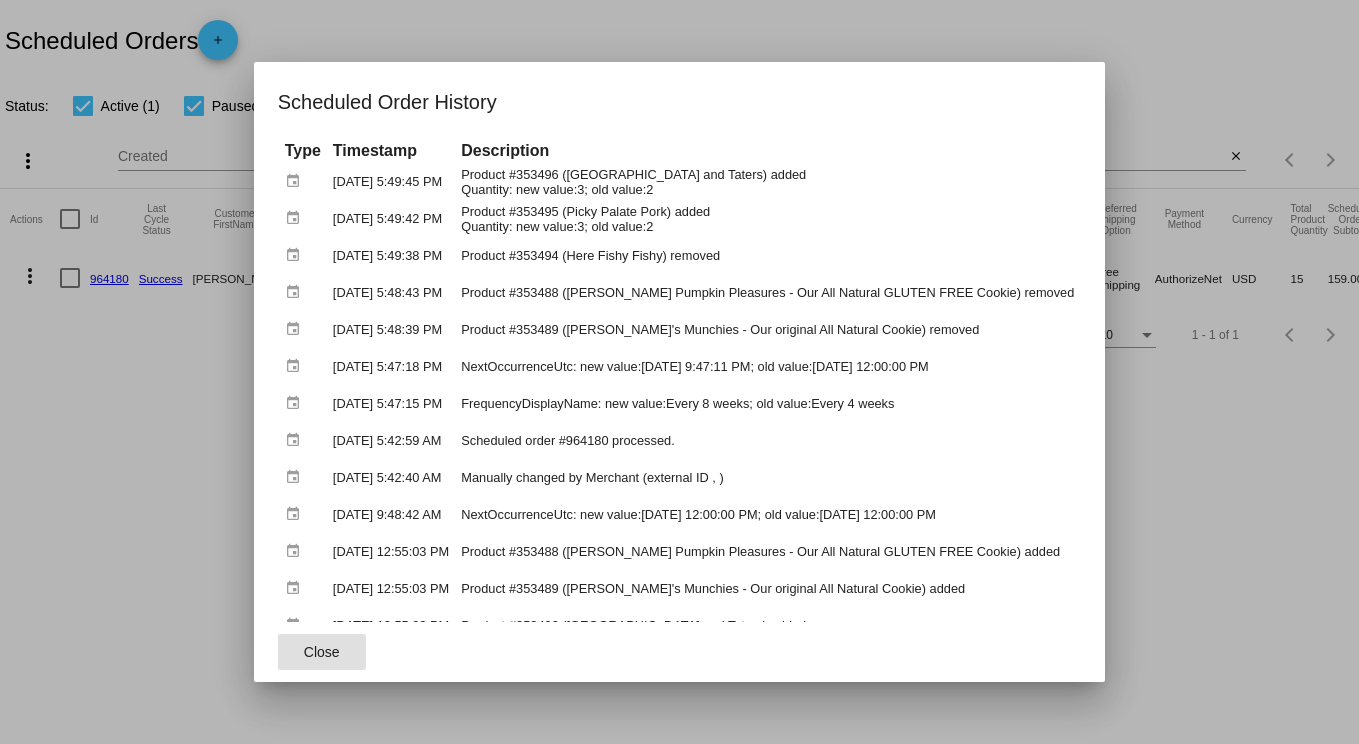 click at bounding box center (679, 372) 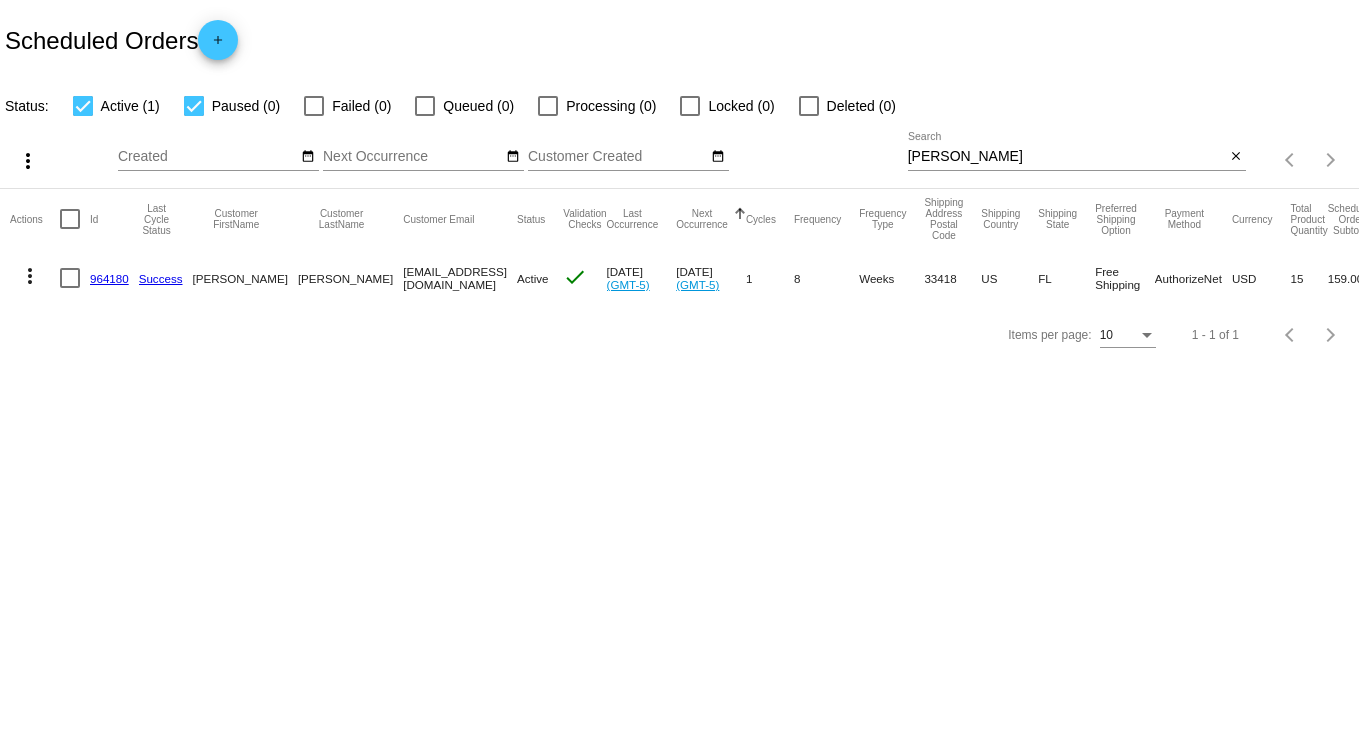 click on "964180" 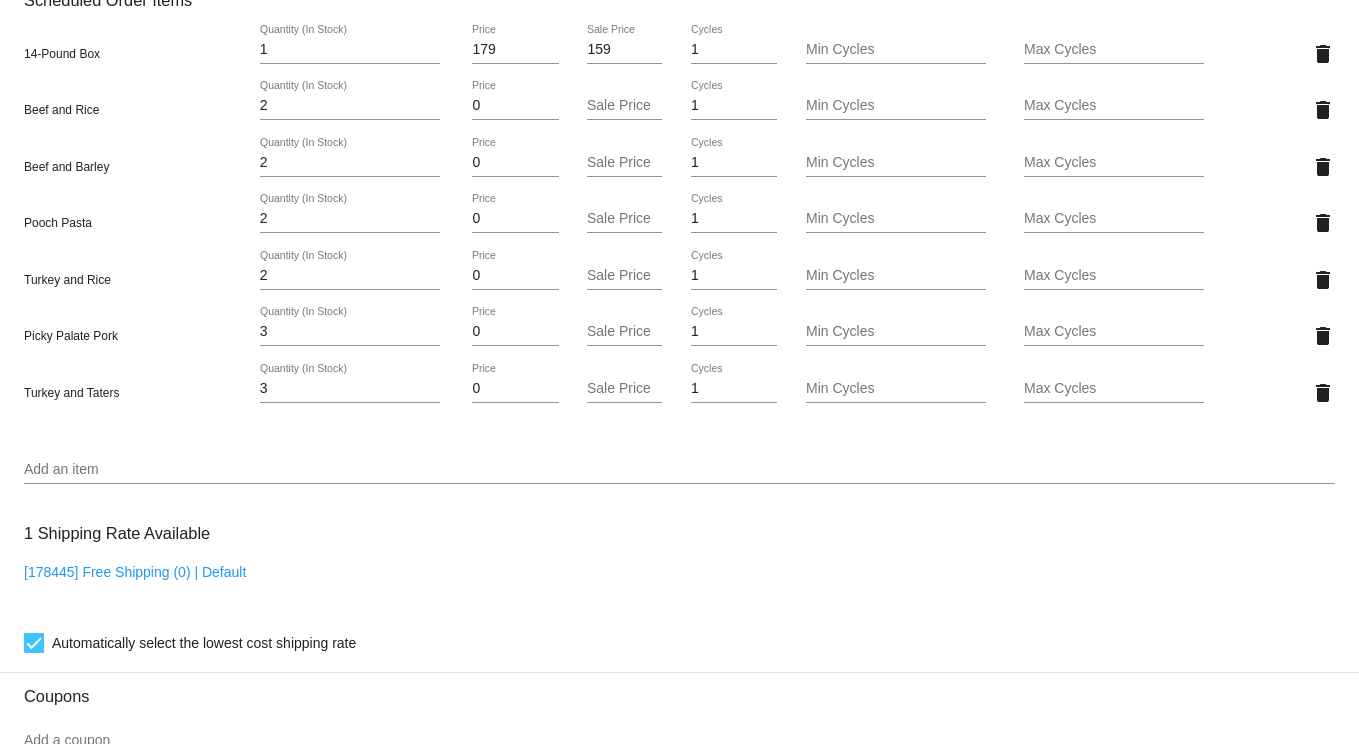 scroll, scrollTop: 1200, scrollLeft: 0, axis: vertical 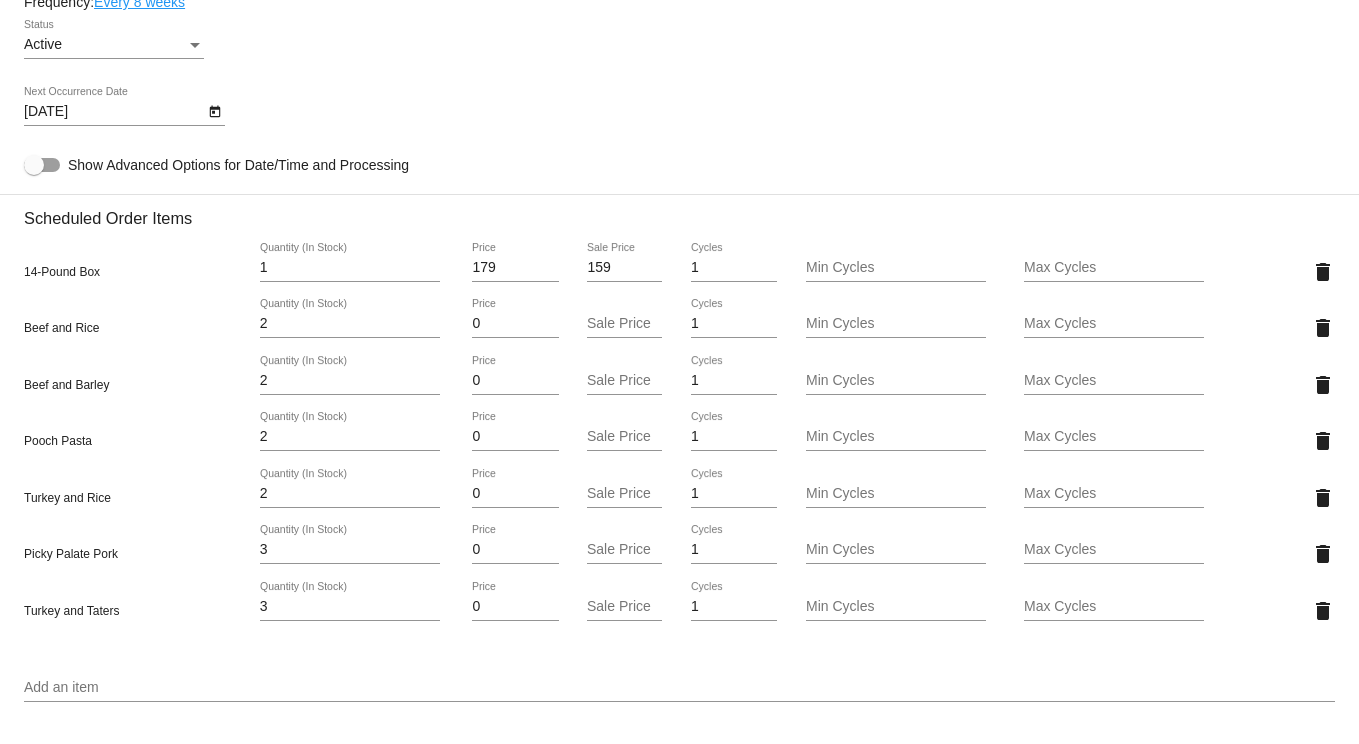 click 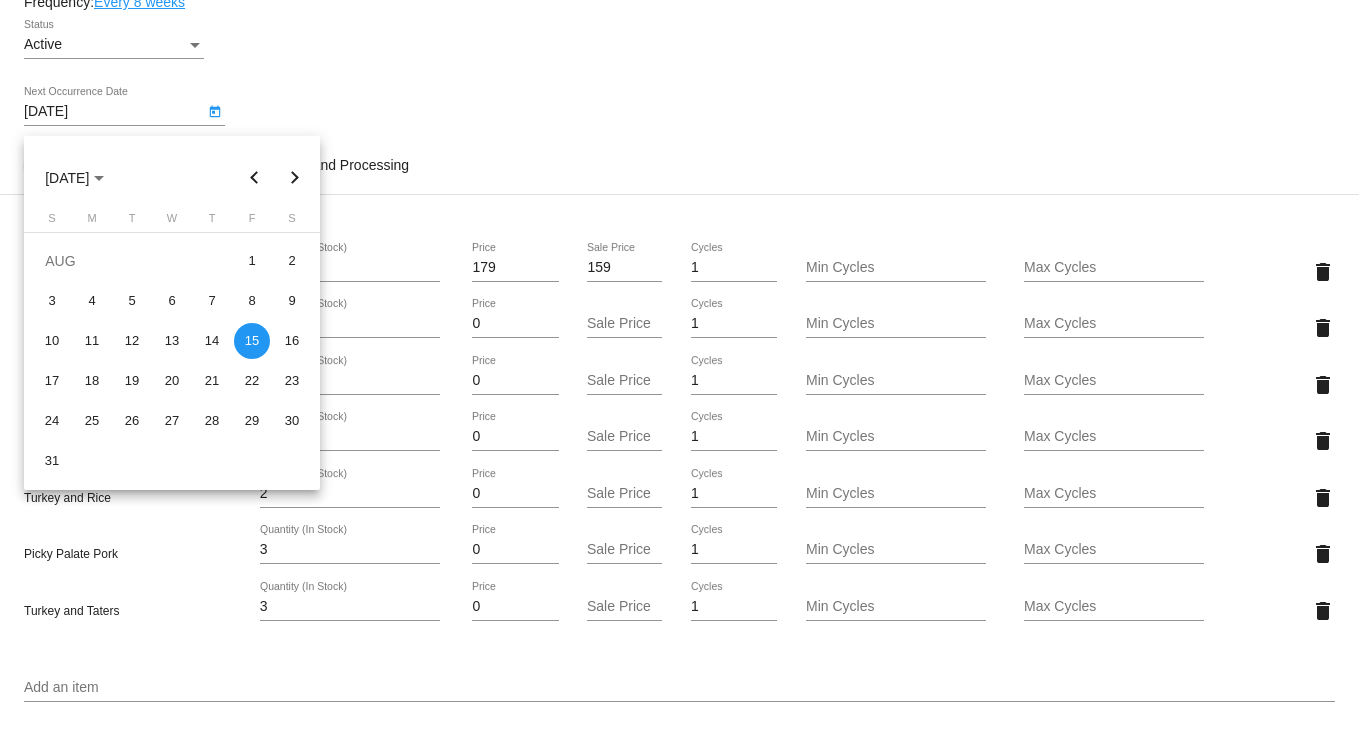 click at bounding box center (255, 178) 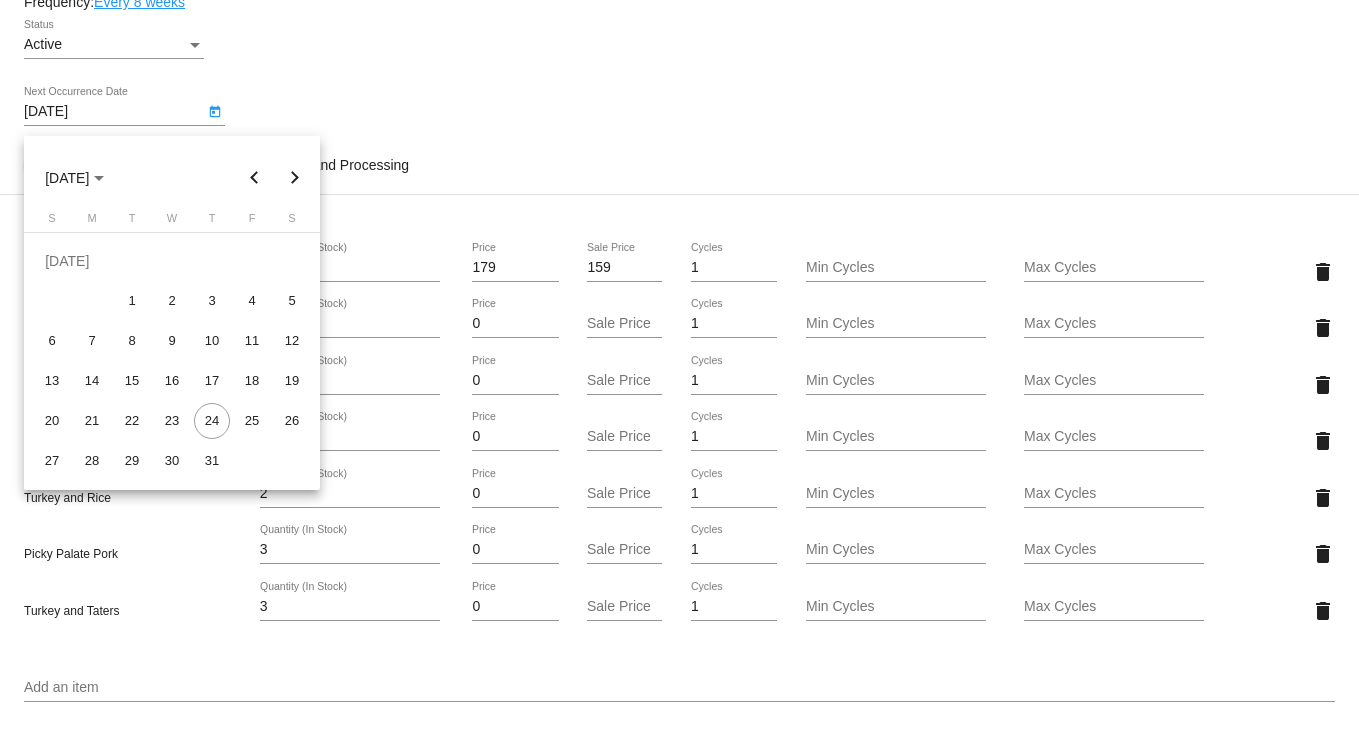 click at bounding box center (679, 372) 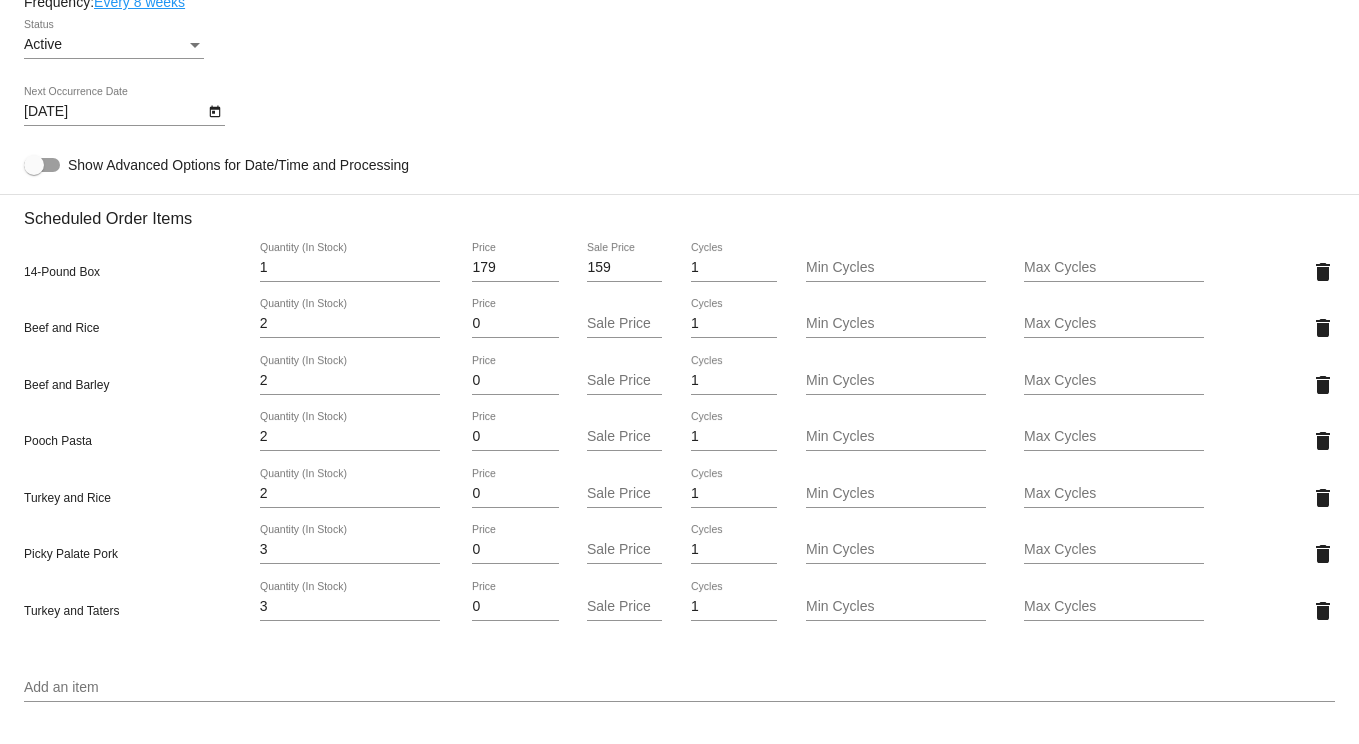 click 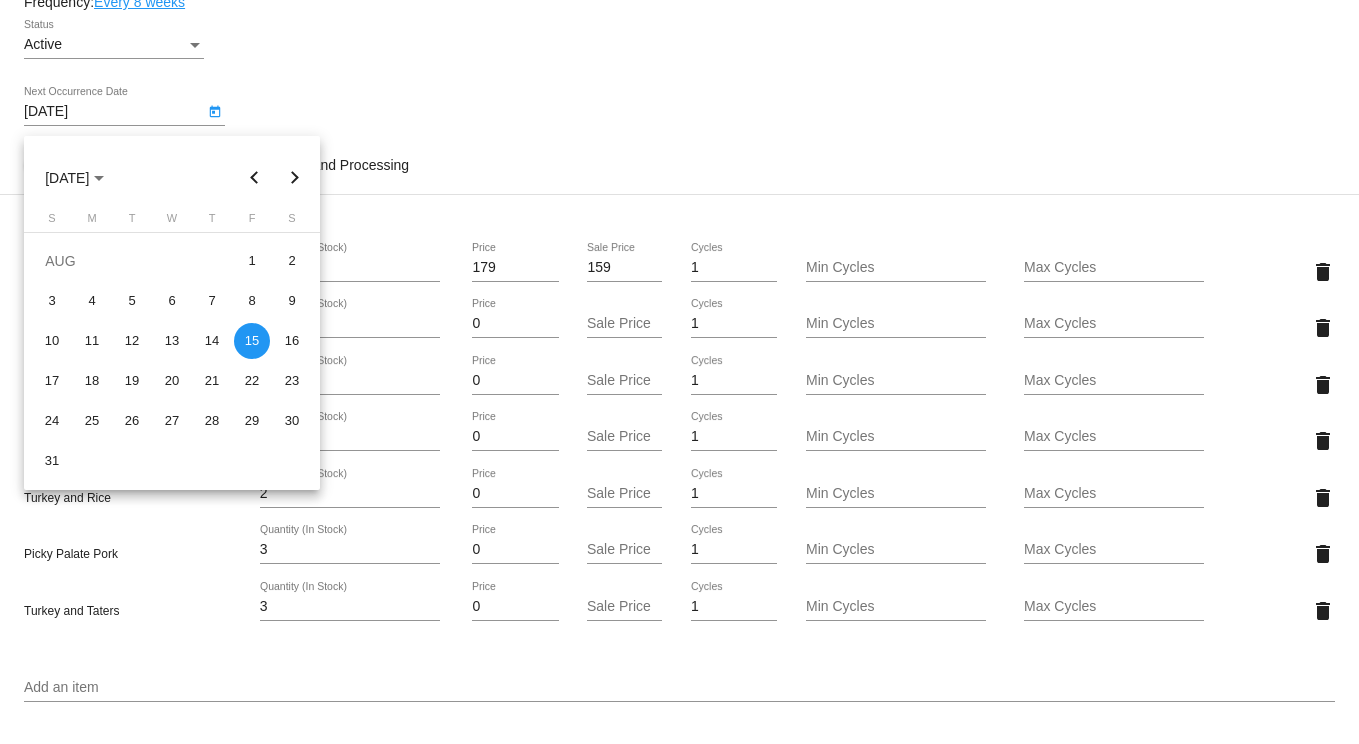 click at bounding box center (255, 178) 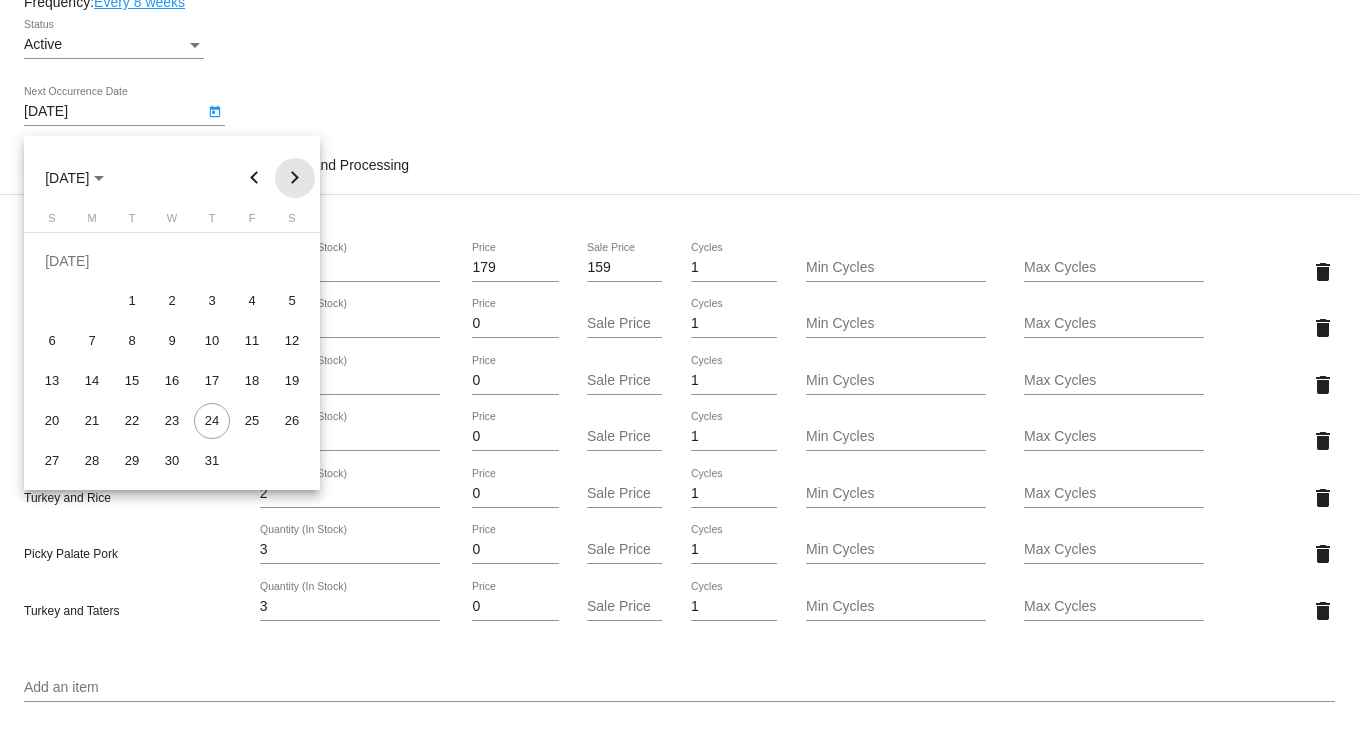 click at bounding box center (295, 178) 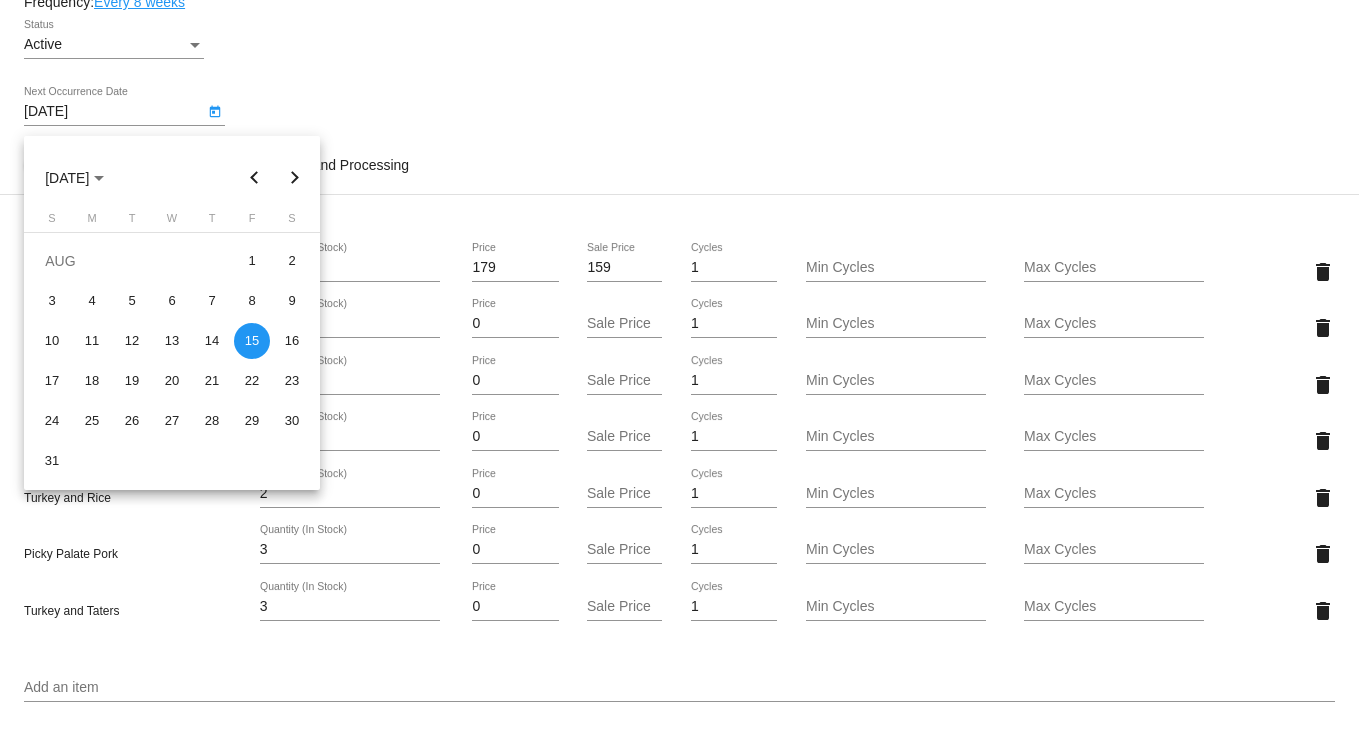 click at bounding box center [295, 178] 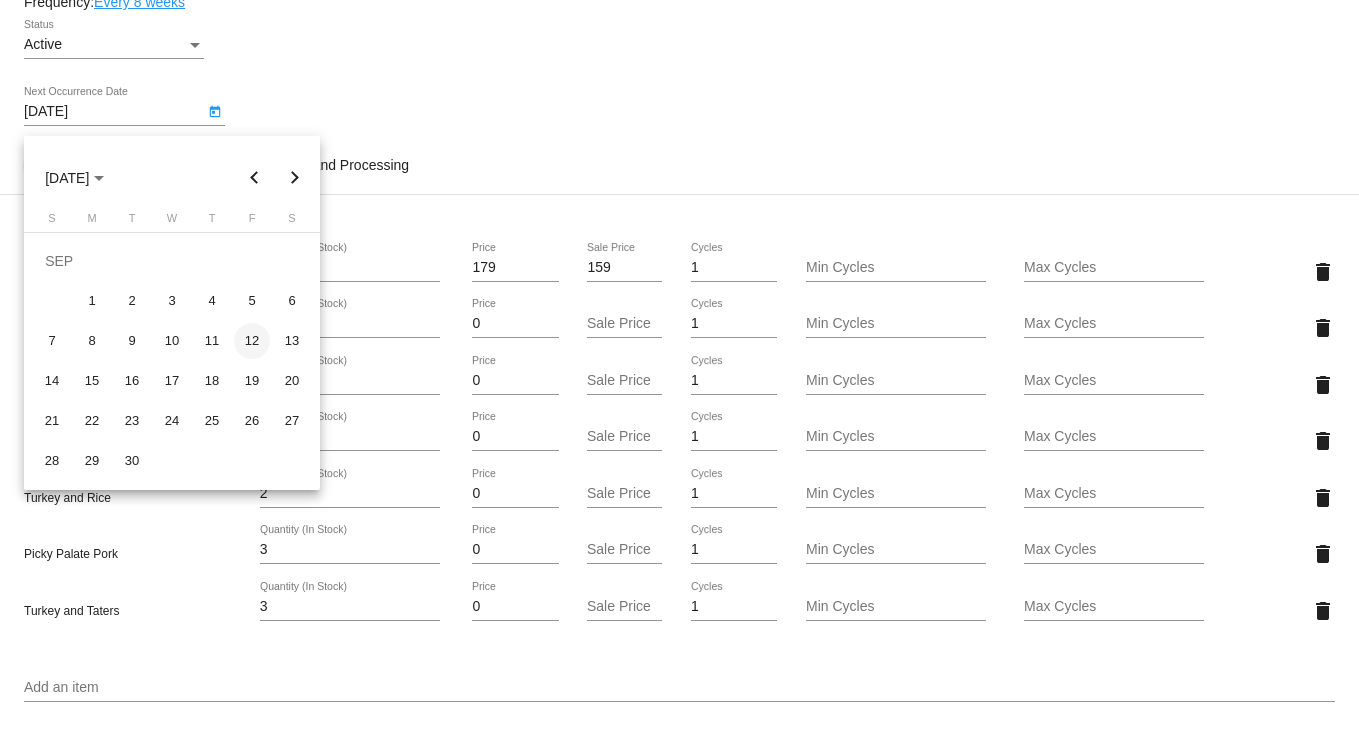 click on "12" at bounding box center [252, 341] 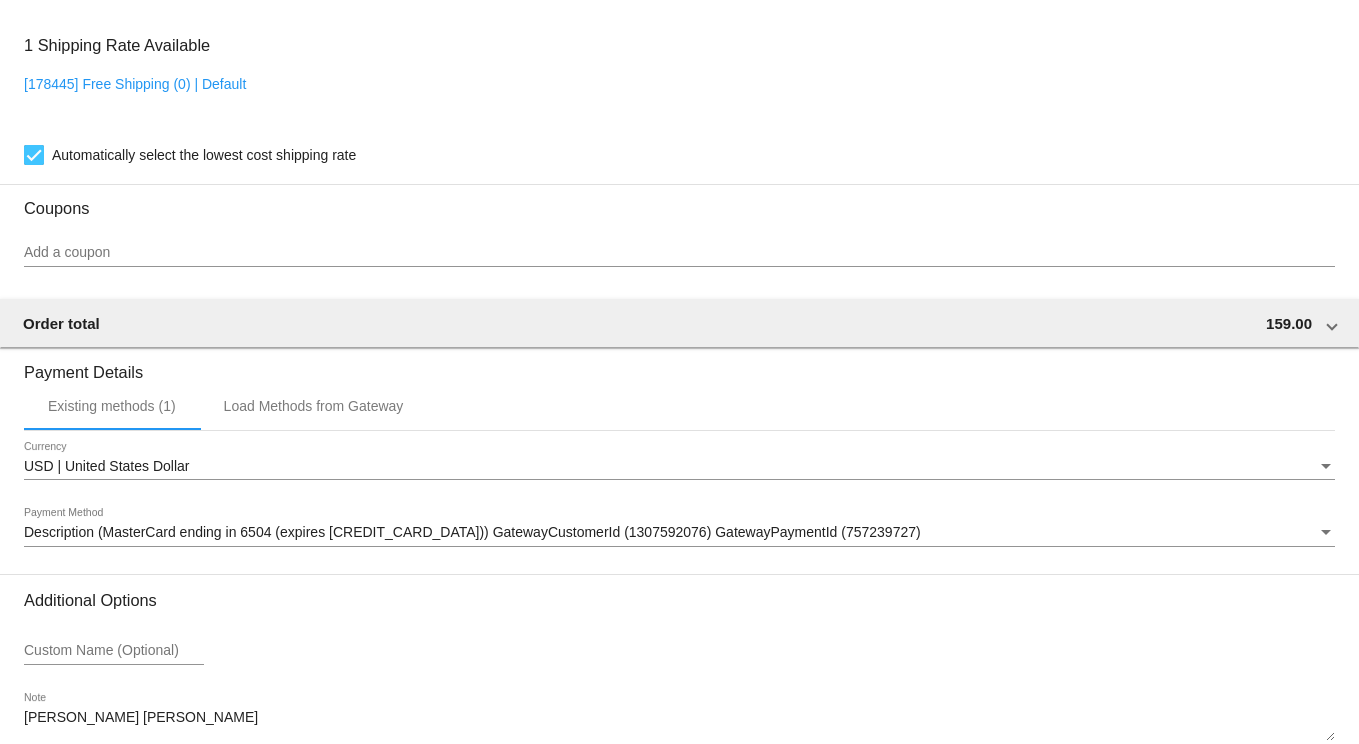 scroll, scrollTop: 2033, scrollLeft: 0, axis: vertical 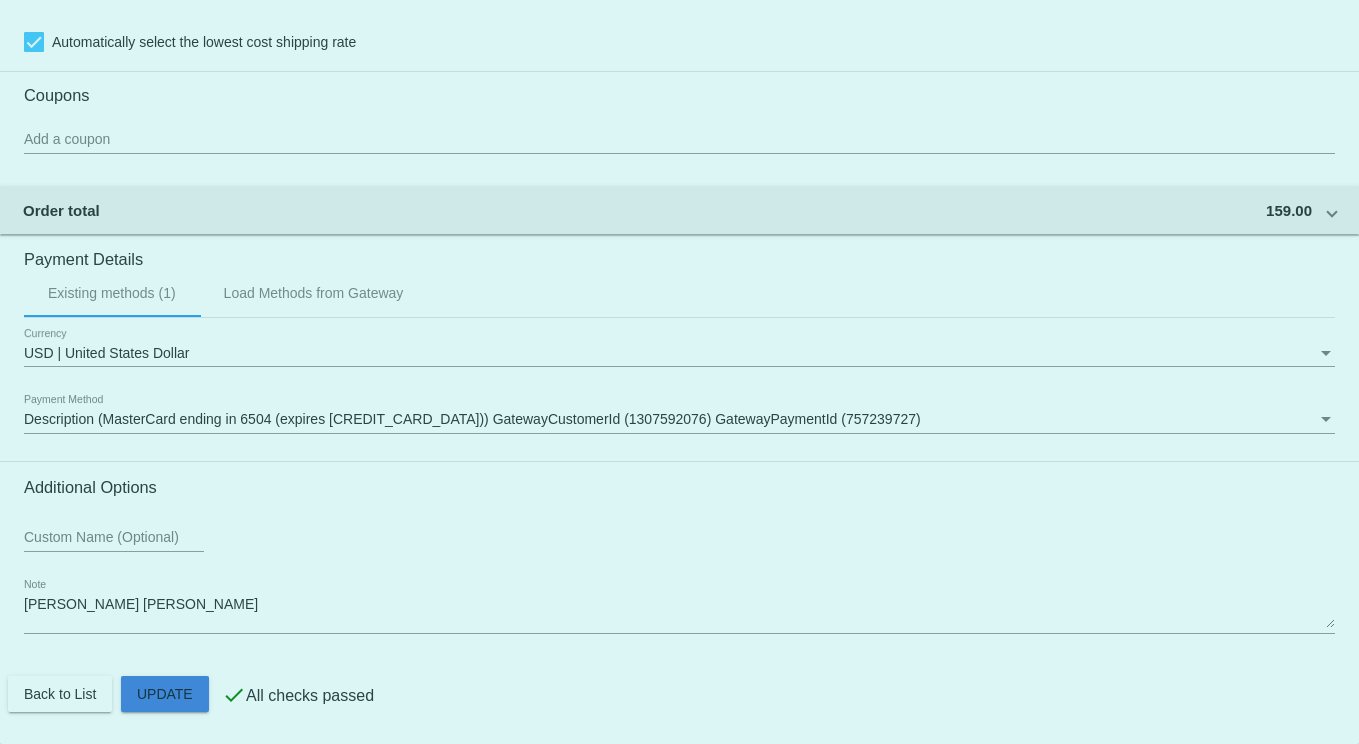 click on "Customer
6828580: [PERSON_NAME]
[EMAIL_ADDRESS][DOMAIN_NAME]
Customer Shipping
Enter Shipping Address Select A Saved Address (0)
[PERSON_NAME]
Shipping First Name
[PERSON_NAME]
Shipping Last Name
[GEOGRAPHIC_DATA] | [GEOGRAPHIC_DATA]
Shipping Country
[STREET_ADDRESS]
[STREET_ADDRESS]
[GEOGRAPHIC_DATA]
[GEOGRAPHIC_DATA]
[GEOGRAPHIC_DATA] | [US_STATE]
Shipping State
33418
Shipping Postcode
Scheduled Order Details
Frequency:
Every 8 weeks
Active
1 1" 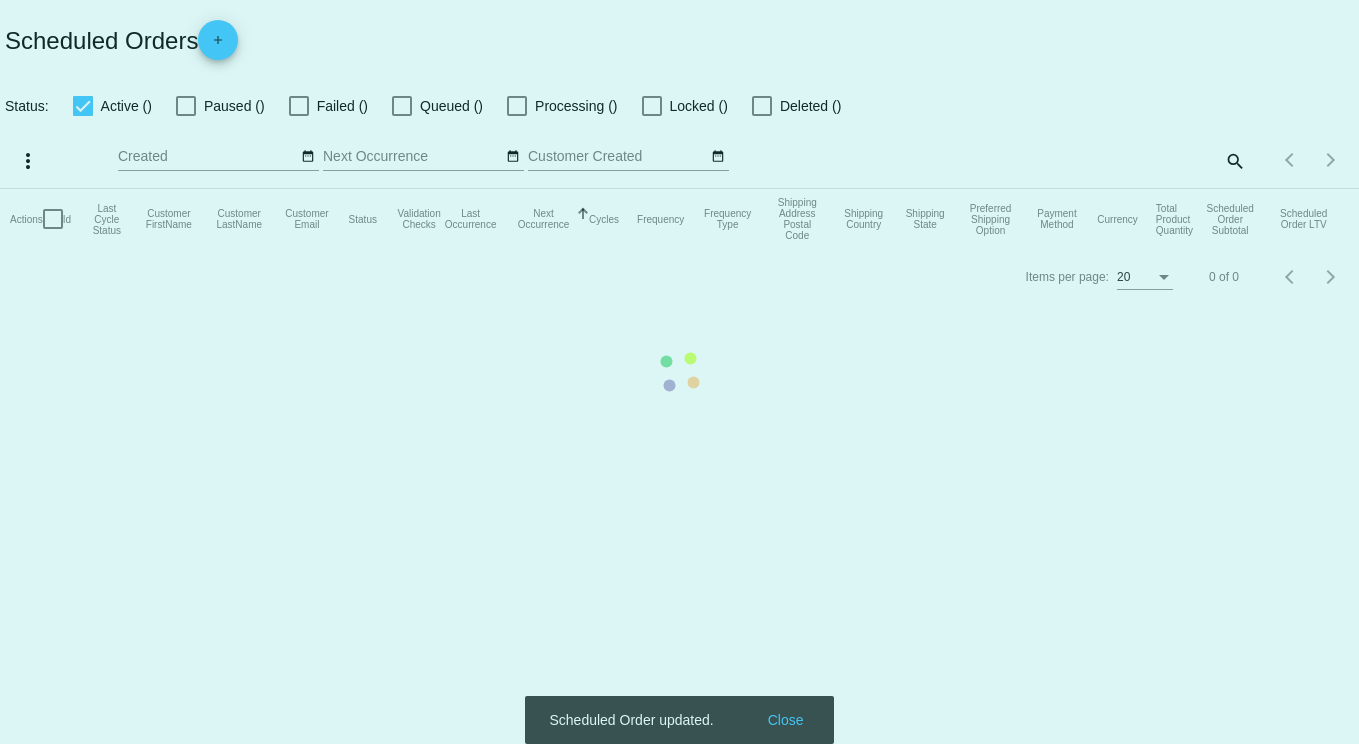 scroll, scrollTop: 0, scrollLeft: 0, axis: both 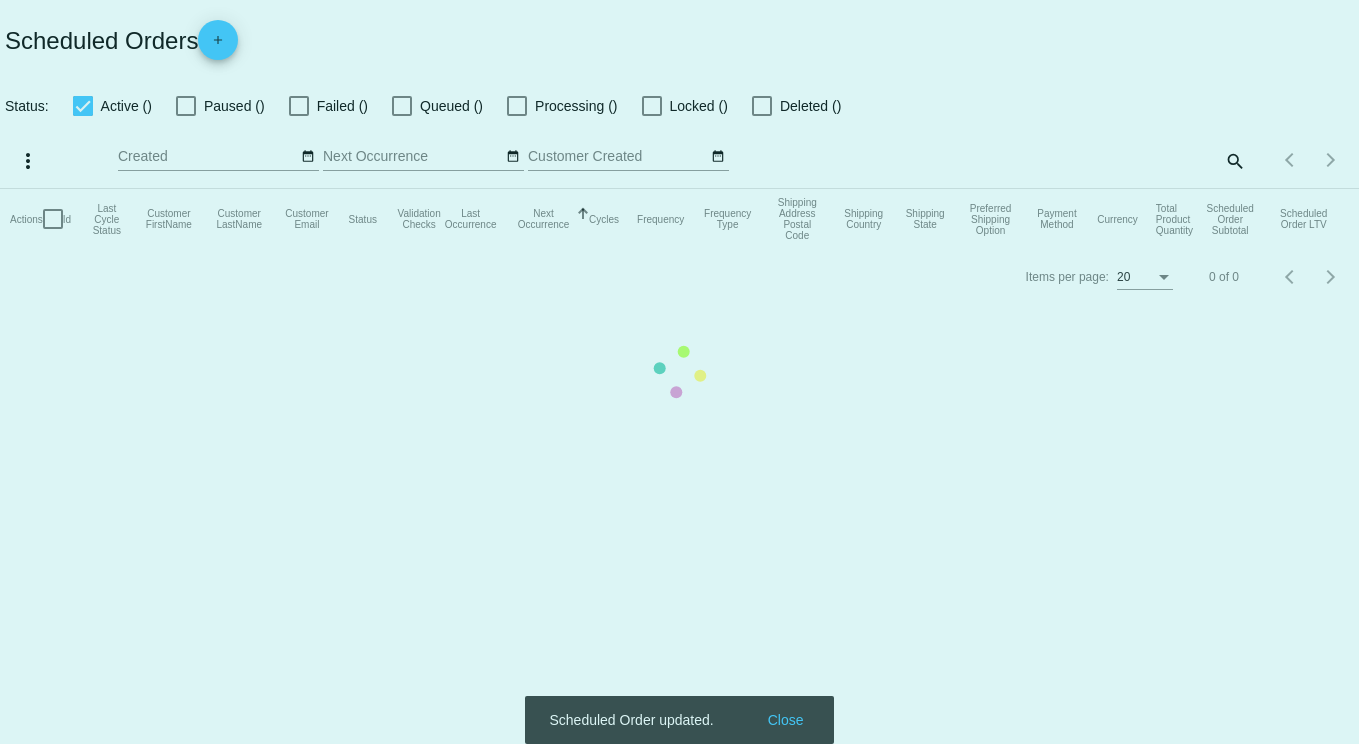 checkbox on "true" 